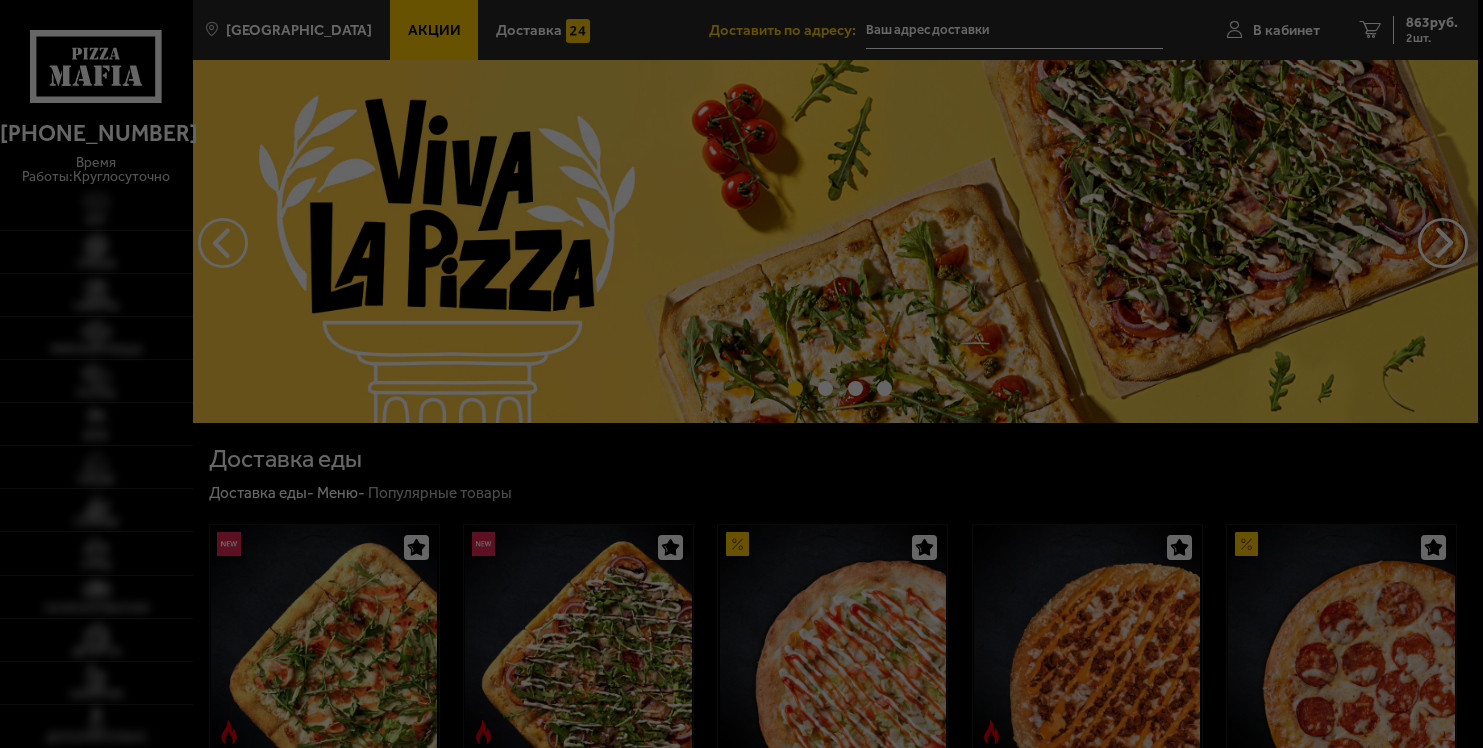 scroll, scrollTop: 0, scrollLeft: 0, axis: both 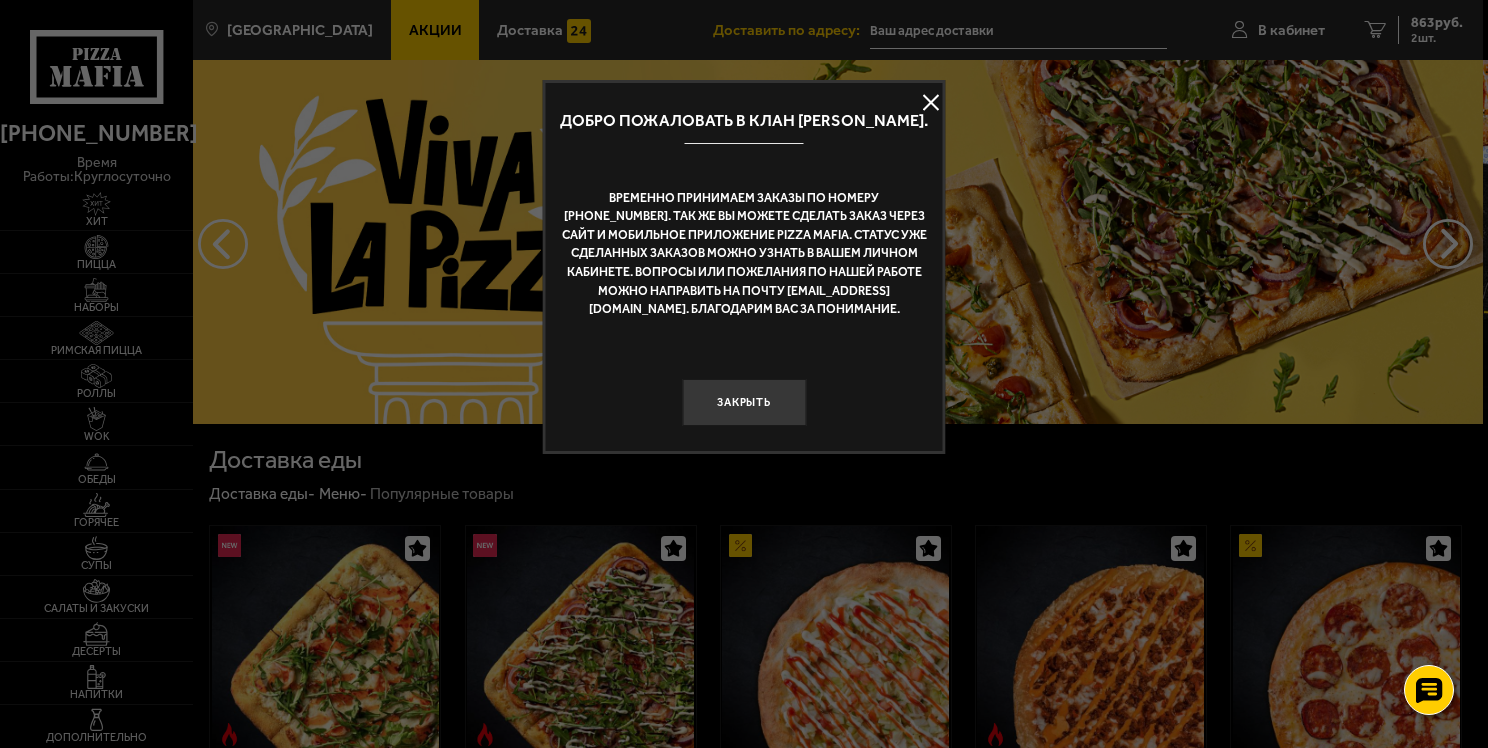 click at bounding box center [931, 102] 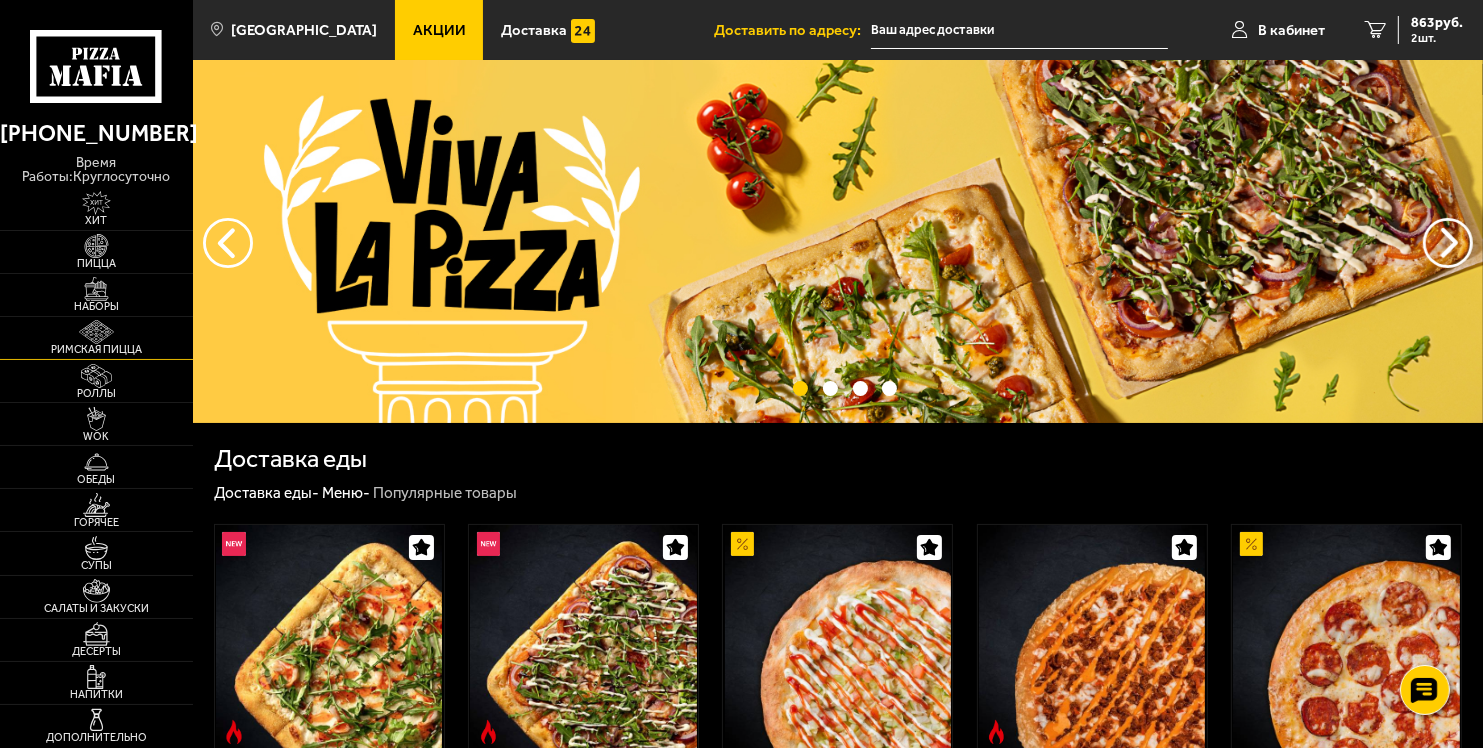 click at bounding box center [96, 332] 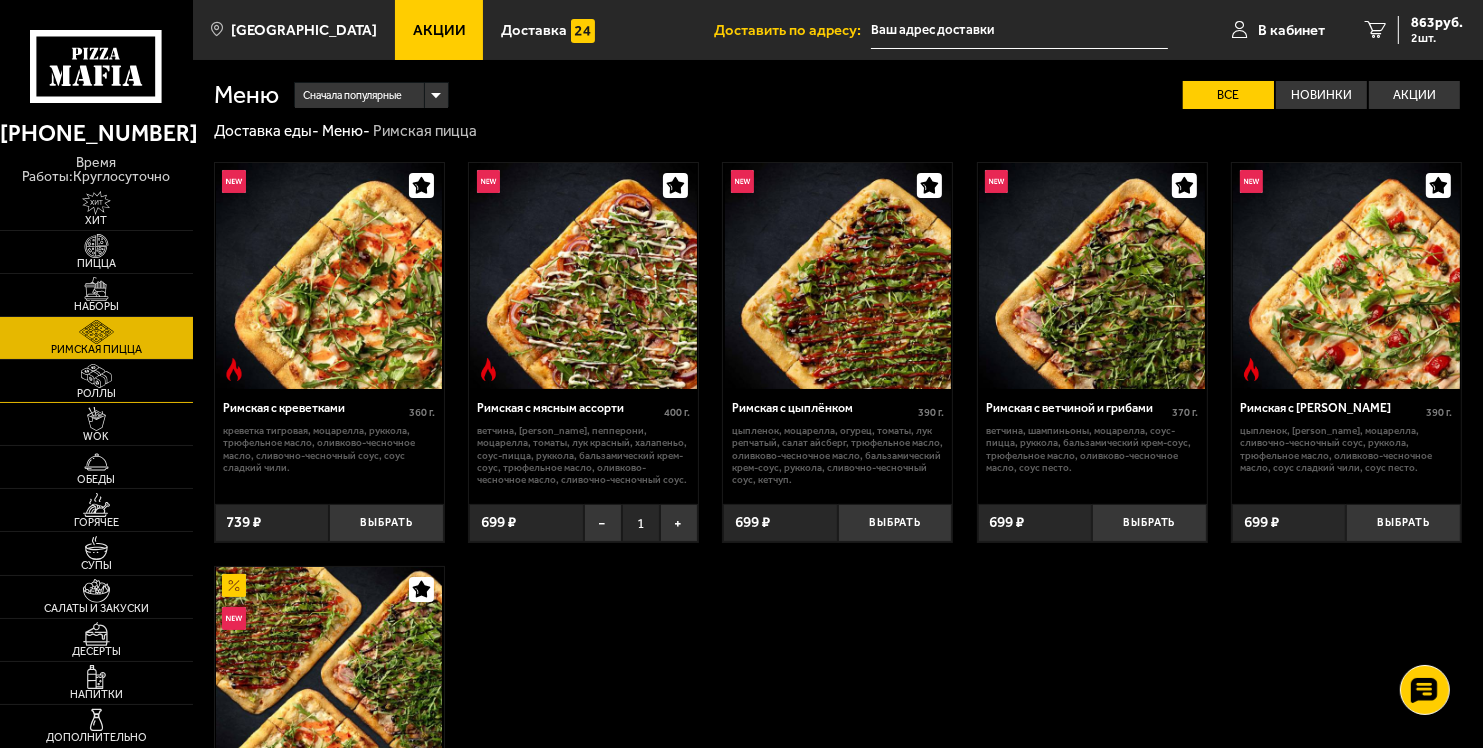 click at bounding box center (96, 376) 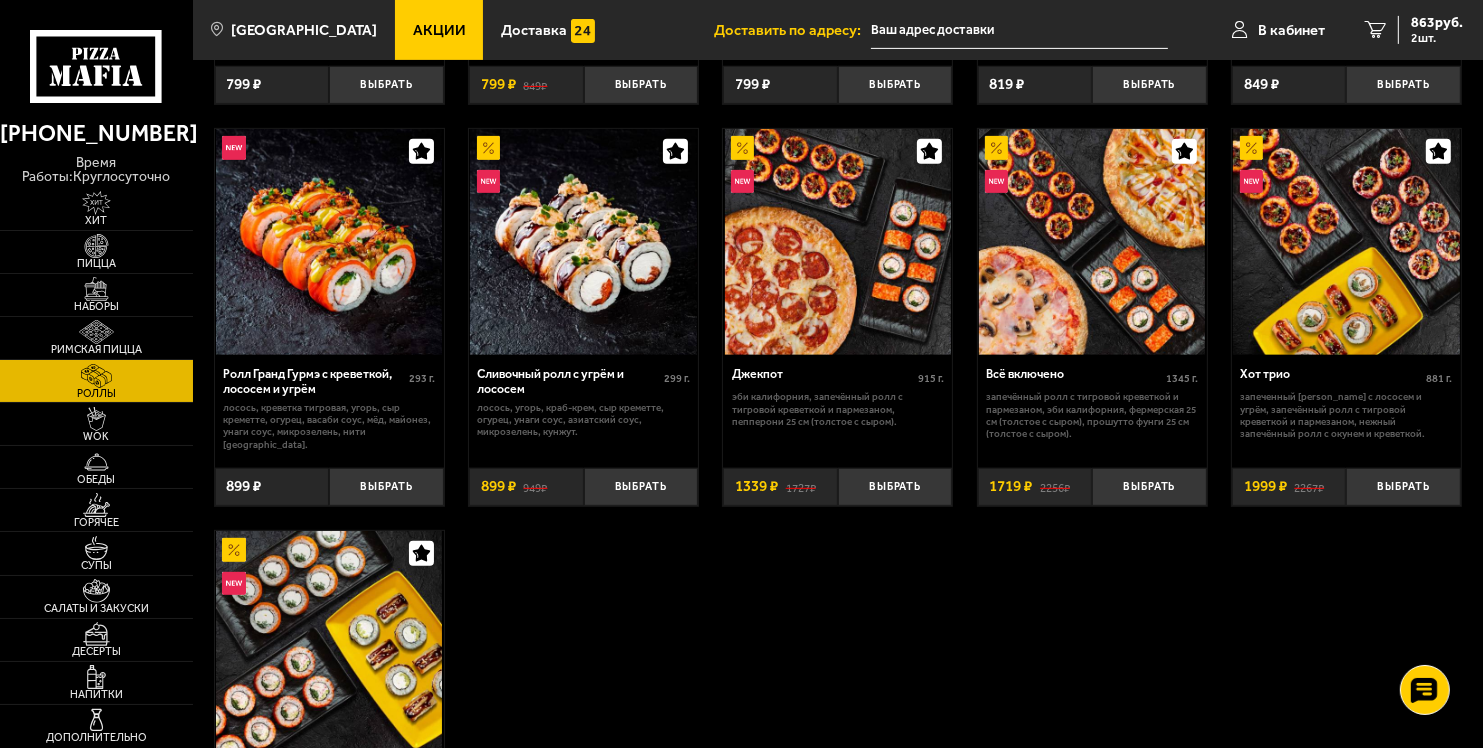 scroll, scrollTop: 900, scrollLeft: 0, axis: vertical 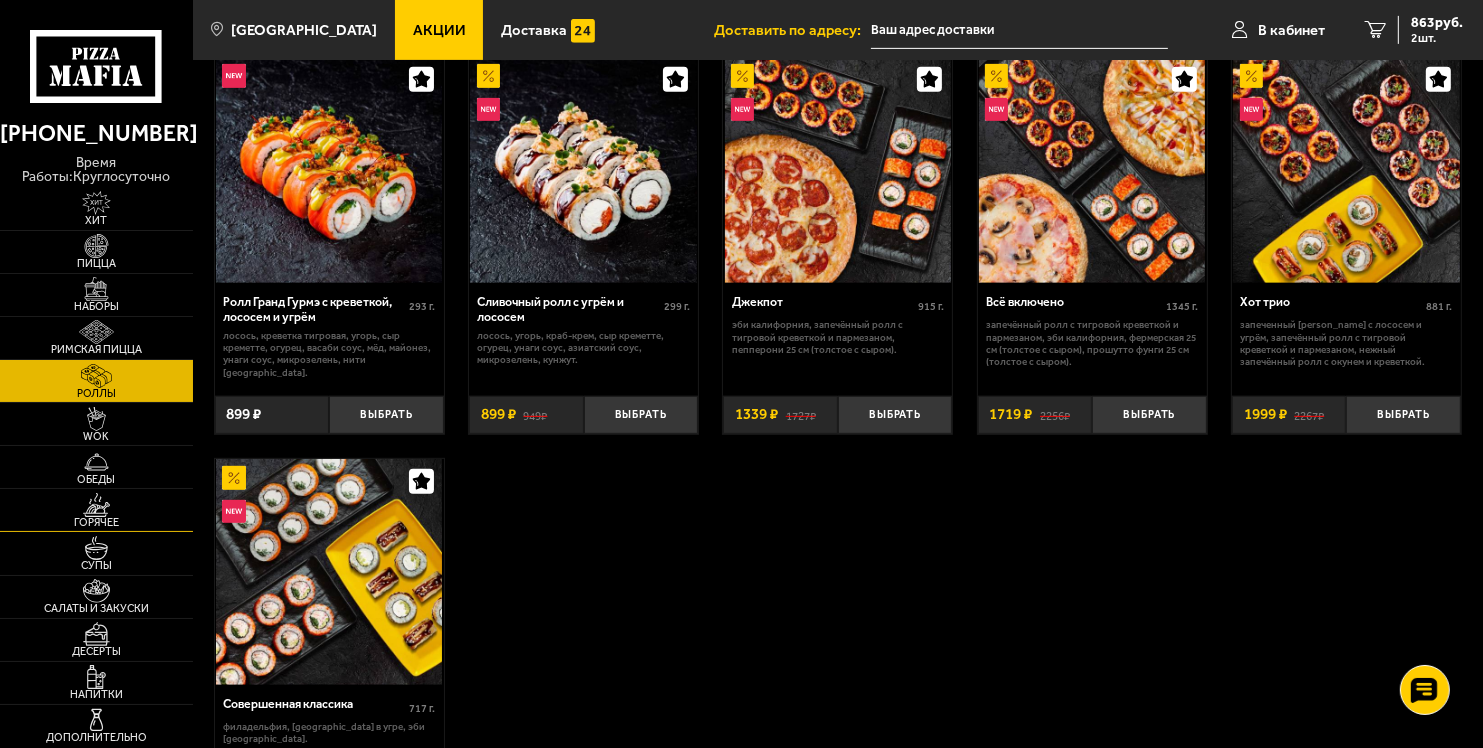 click at bounding box center [96, 505] 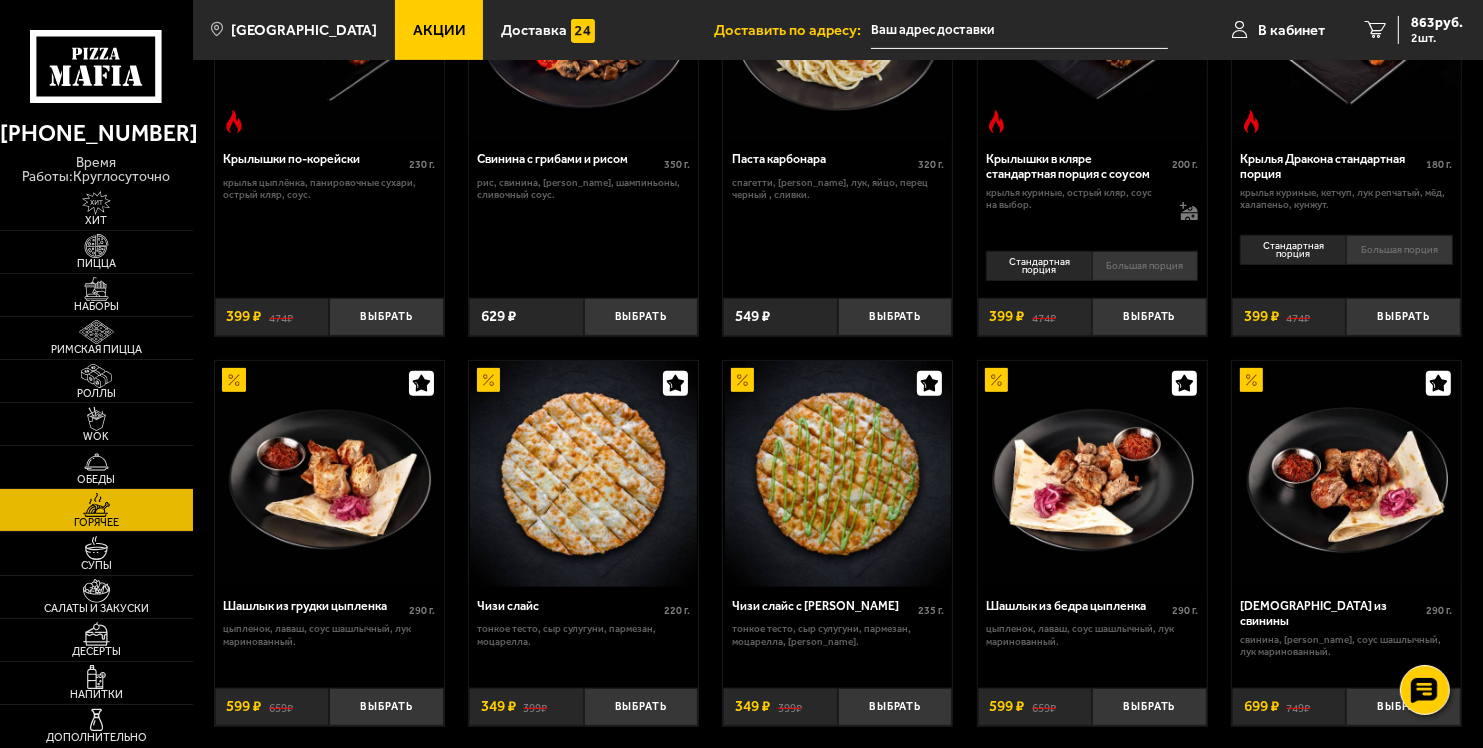 scroll, scrollTop: 700, scrollLeft: 0, axis: vertical 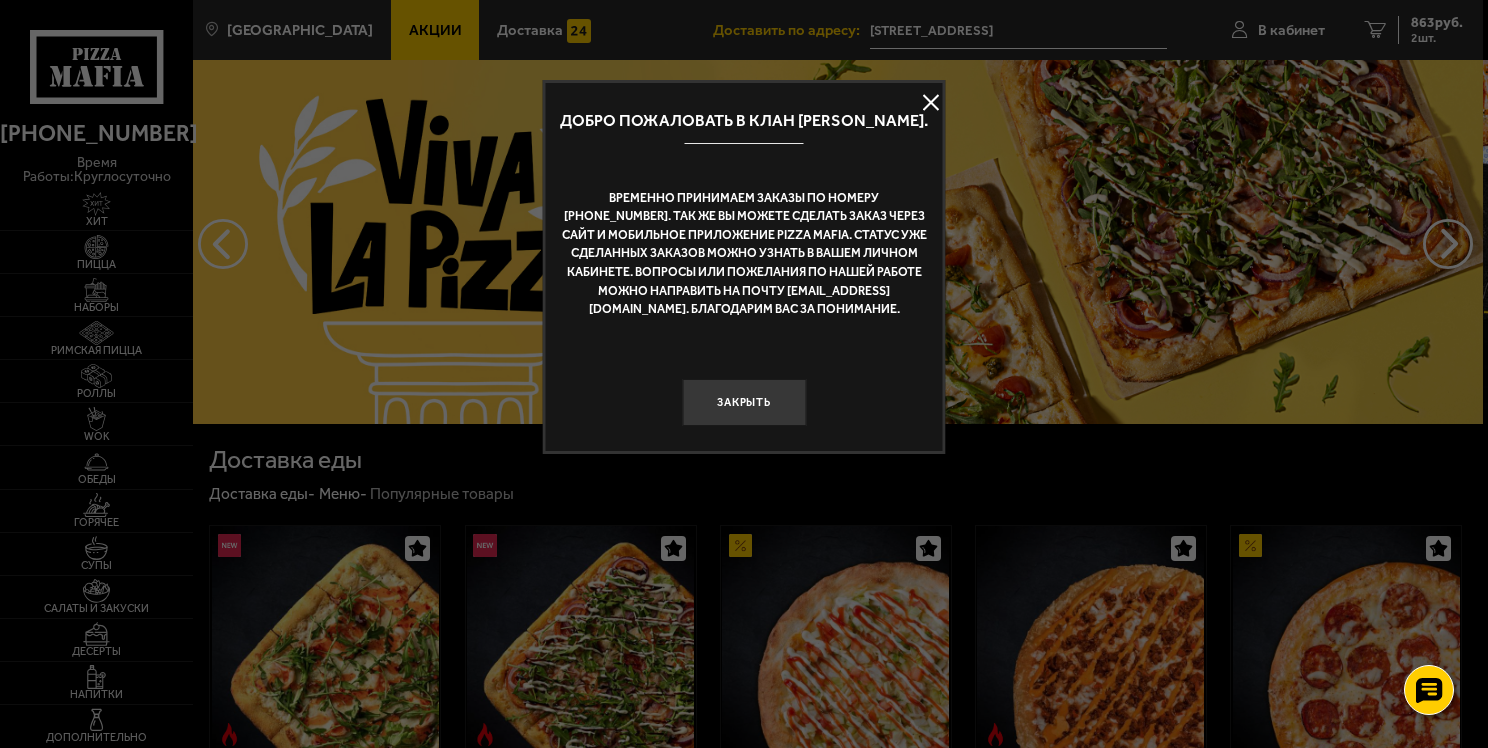 click at bounding box center [931, 102] 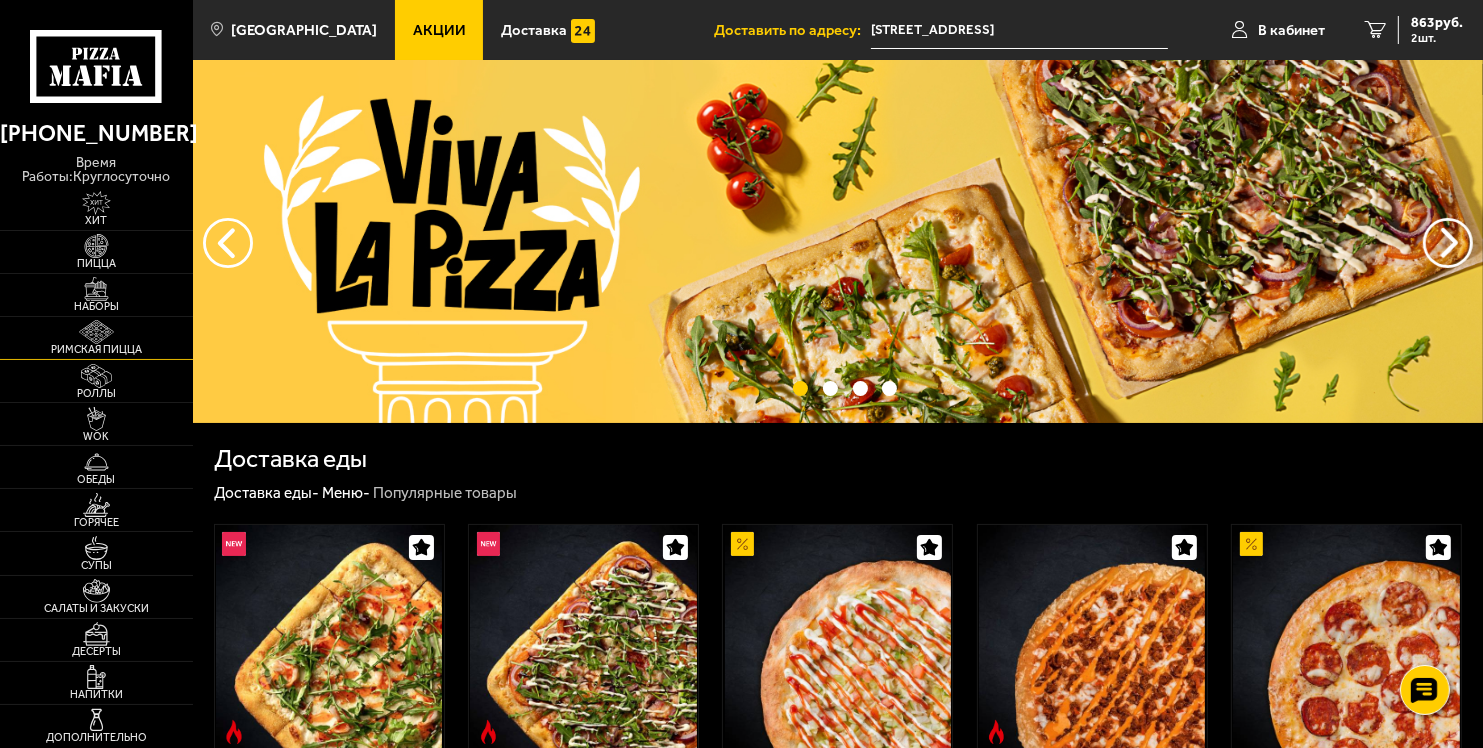 click at bounding box center (96, 332) 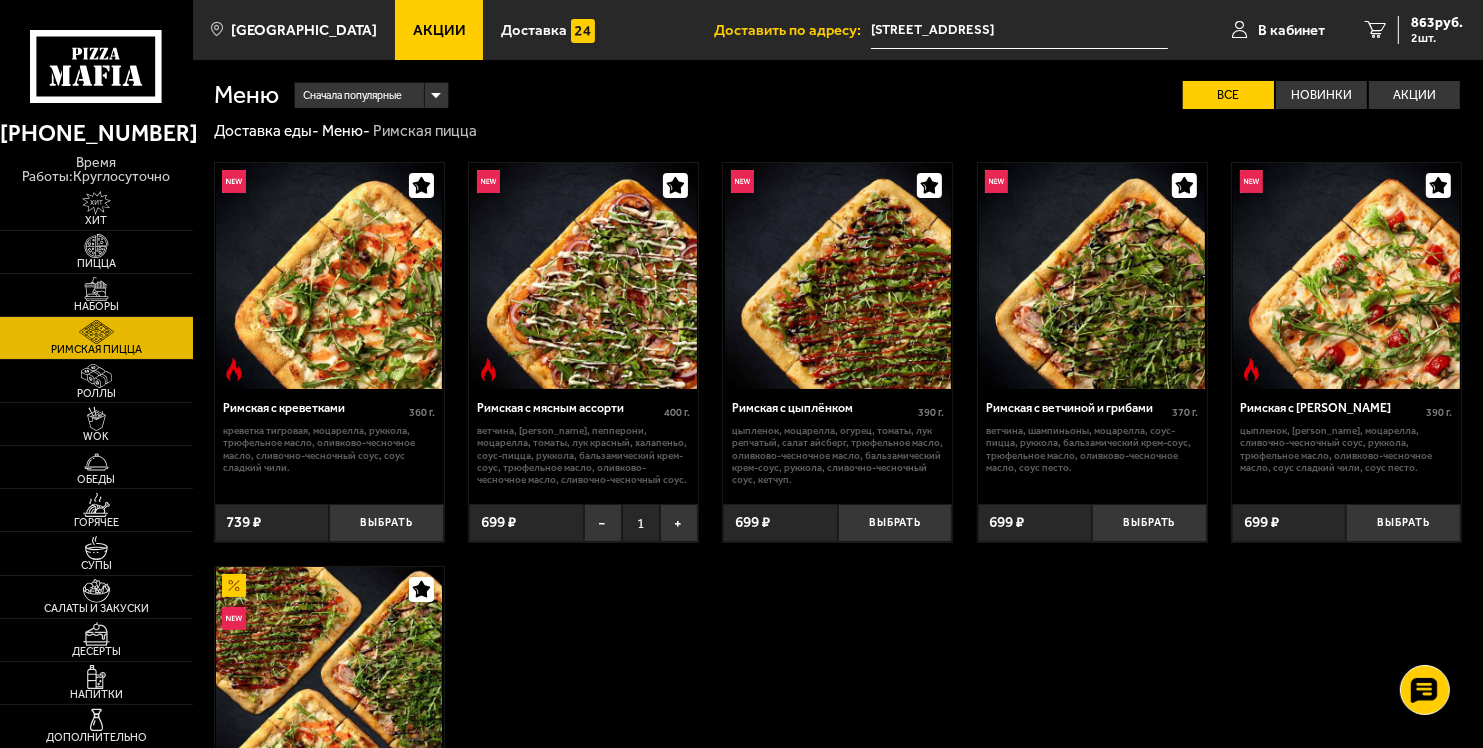 click at bounding box center (583, 276) 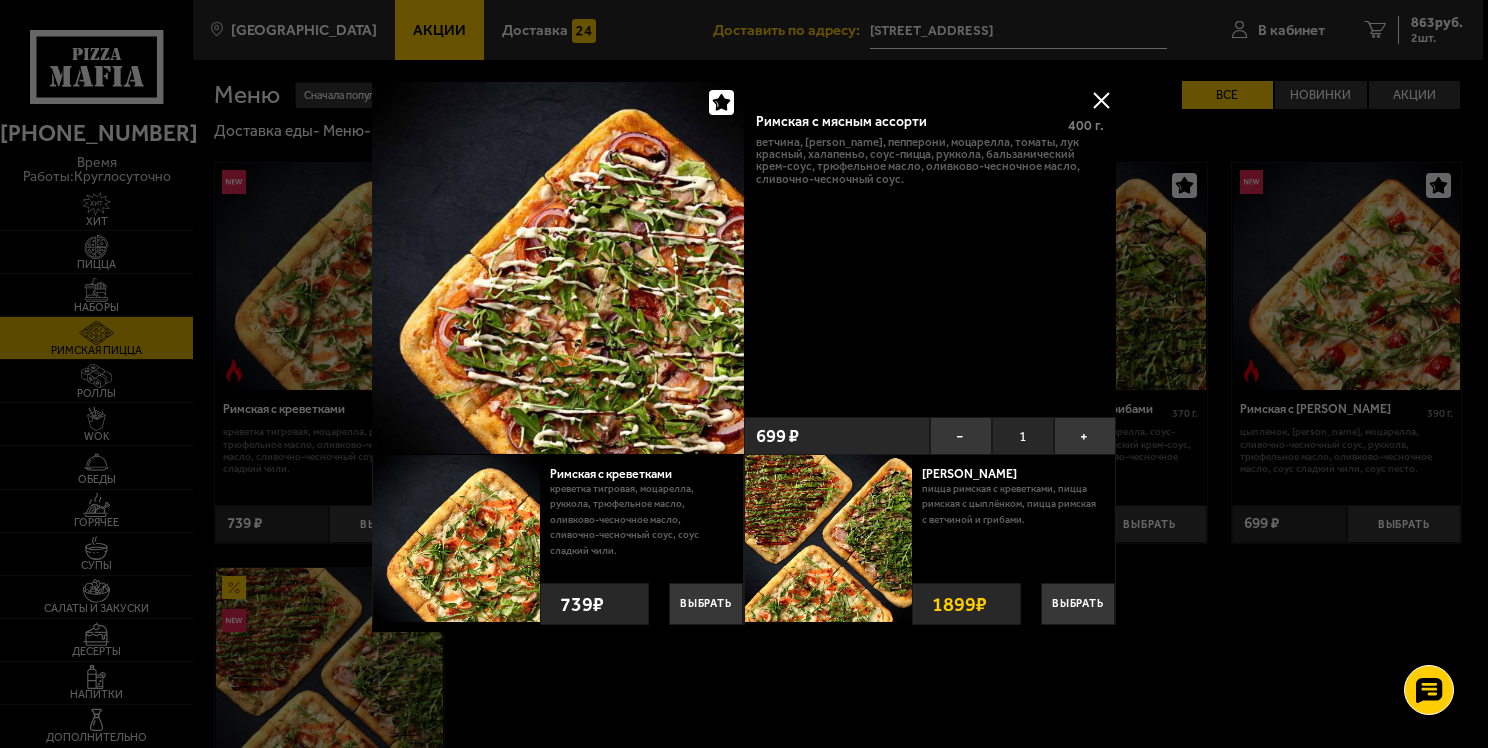 click at bounding box center (1101, 100) 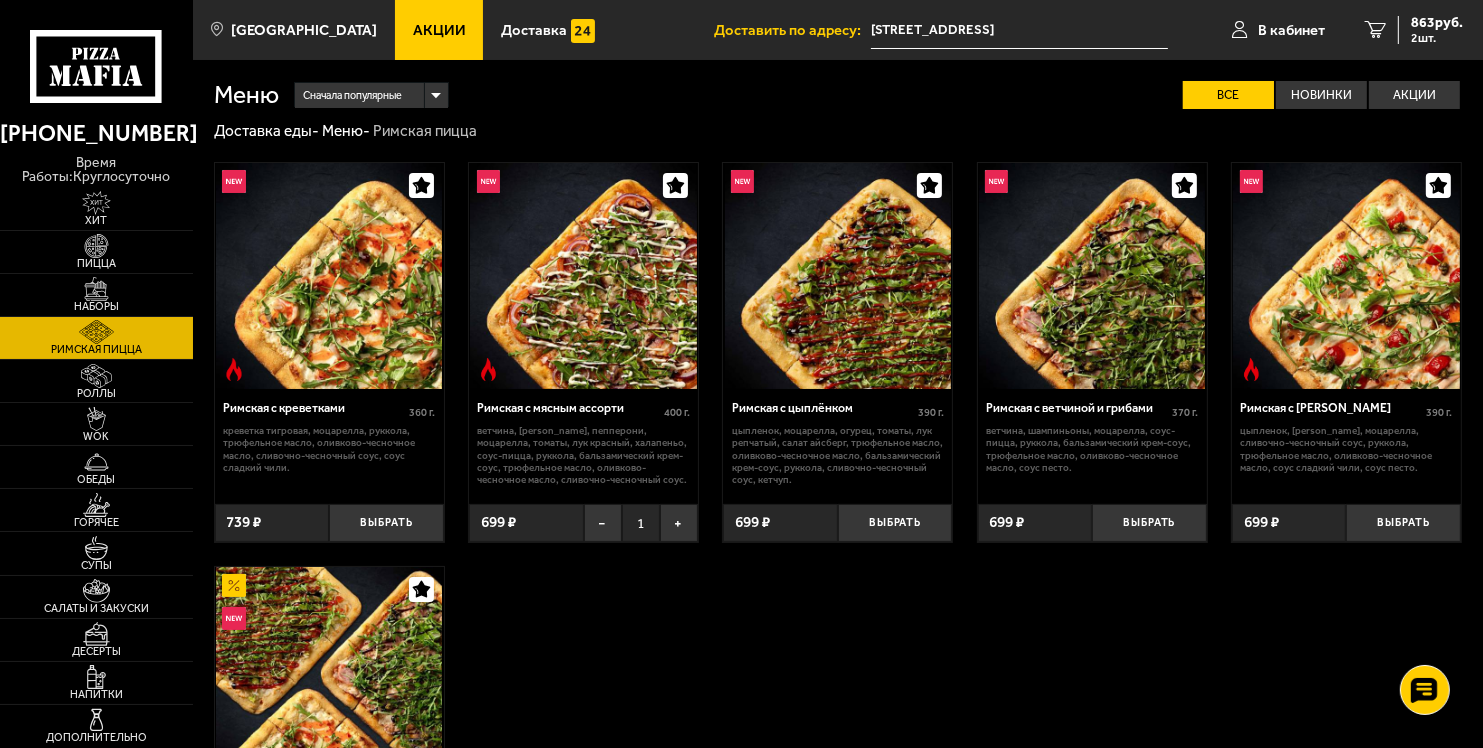 click at bounding box center (583, 276) 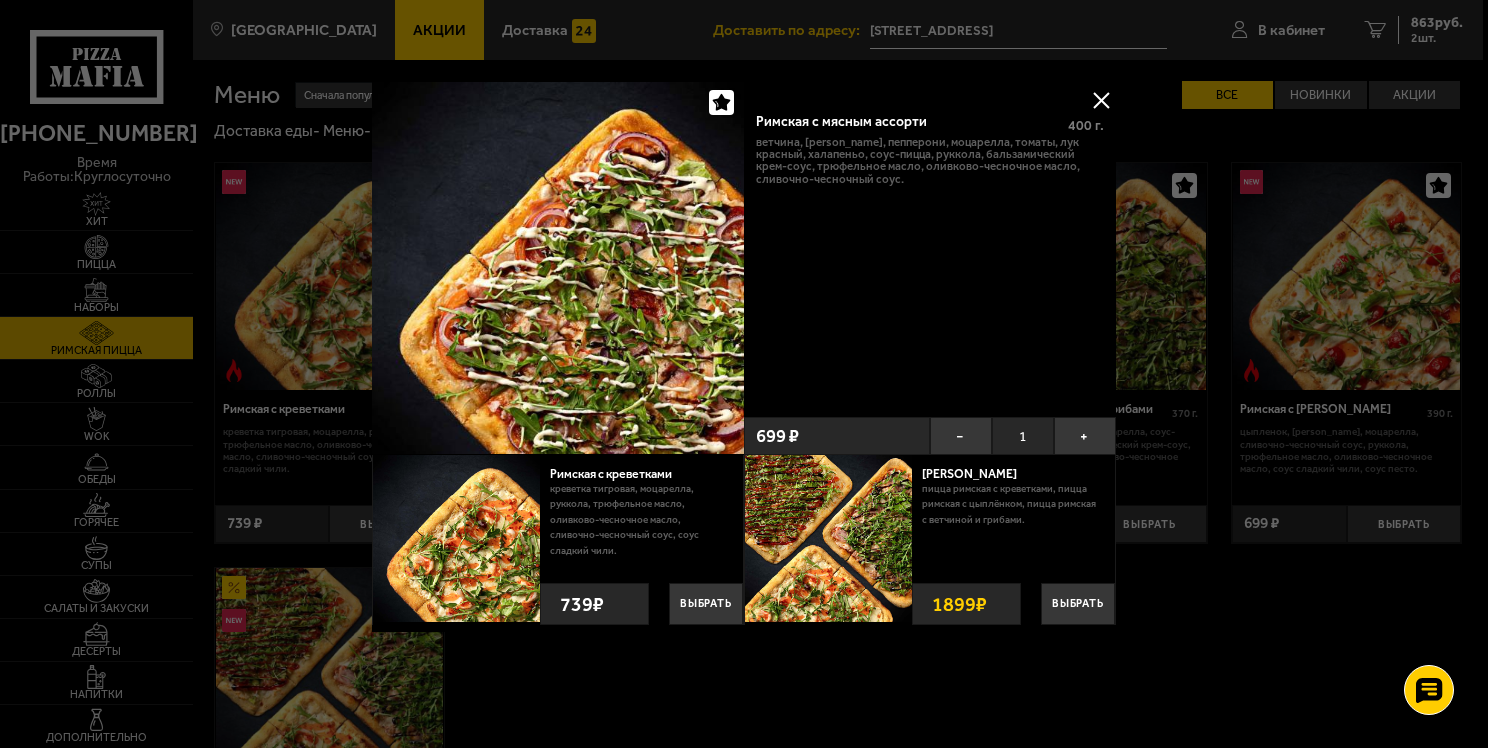 click at bounding box center [558, 267] 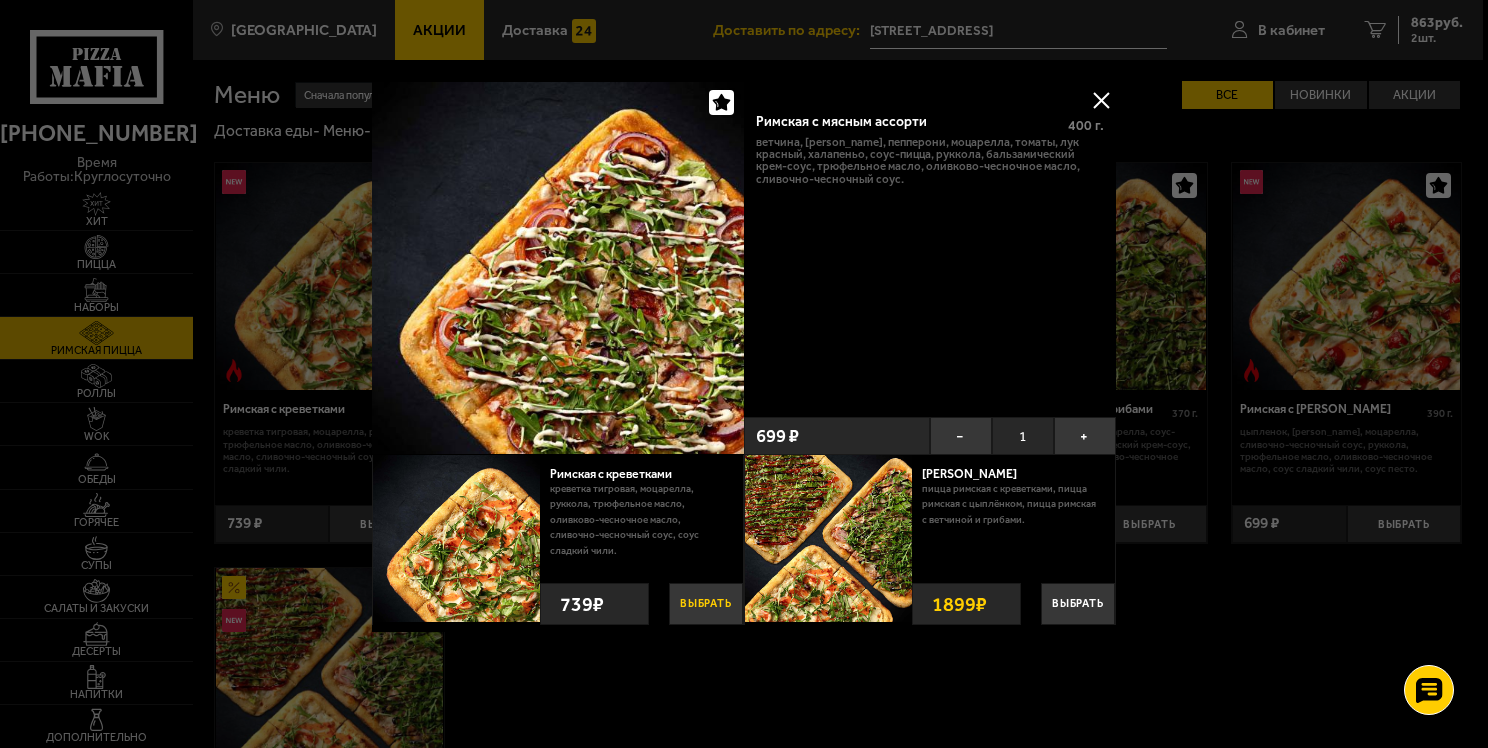 click on "Выбрать" at bounding box center [706, 604] 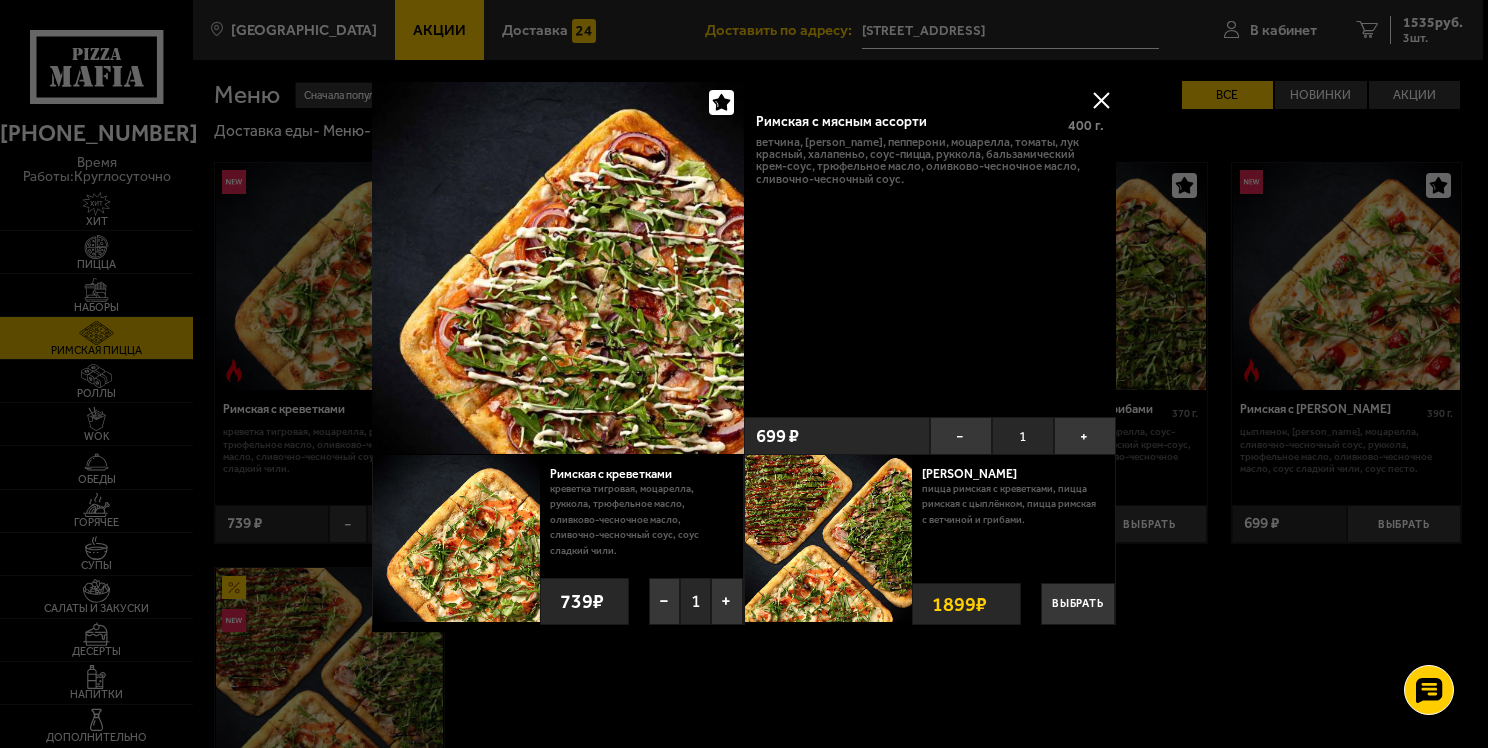 click at bounding box center (1101, 100) 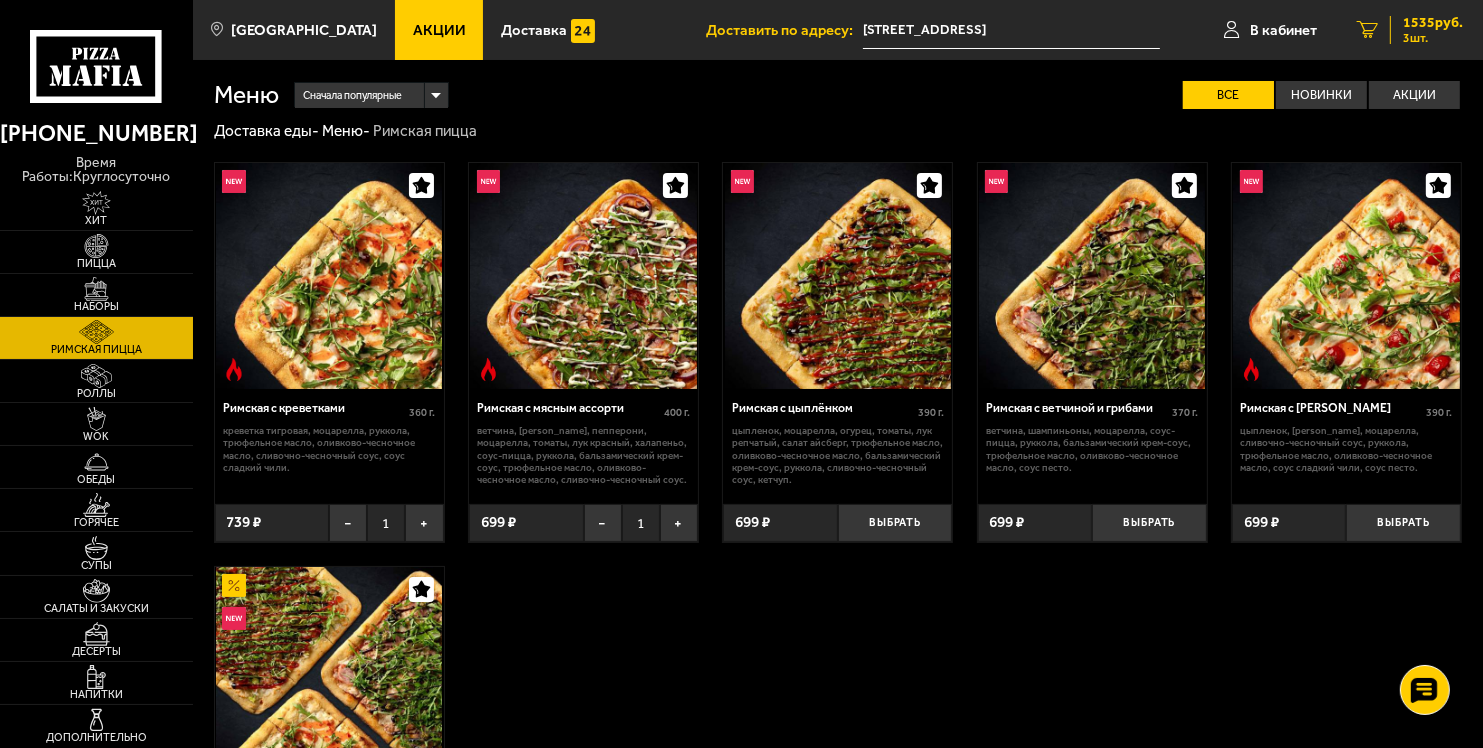 click on "3" at bounding box center [1367, 30] 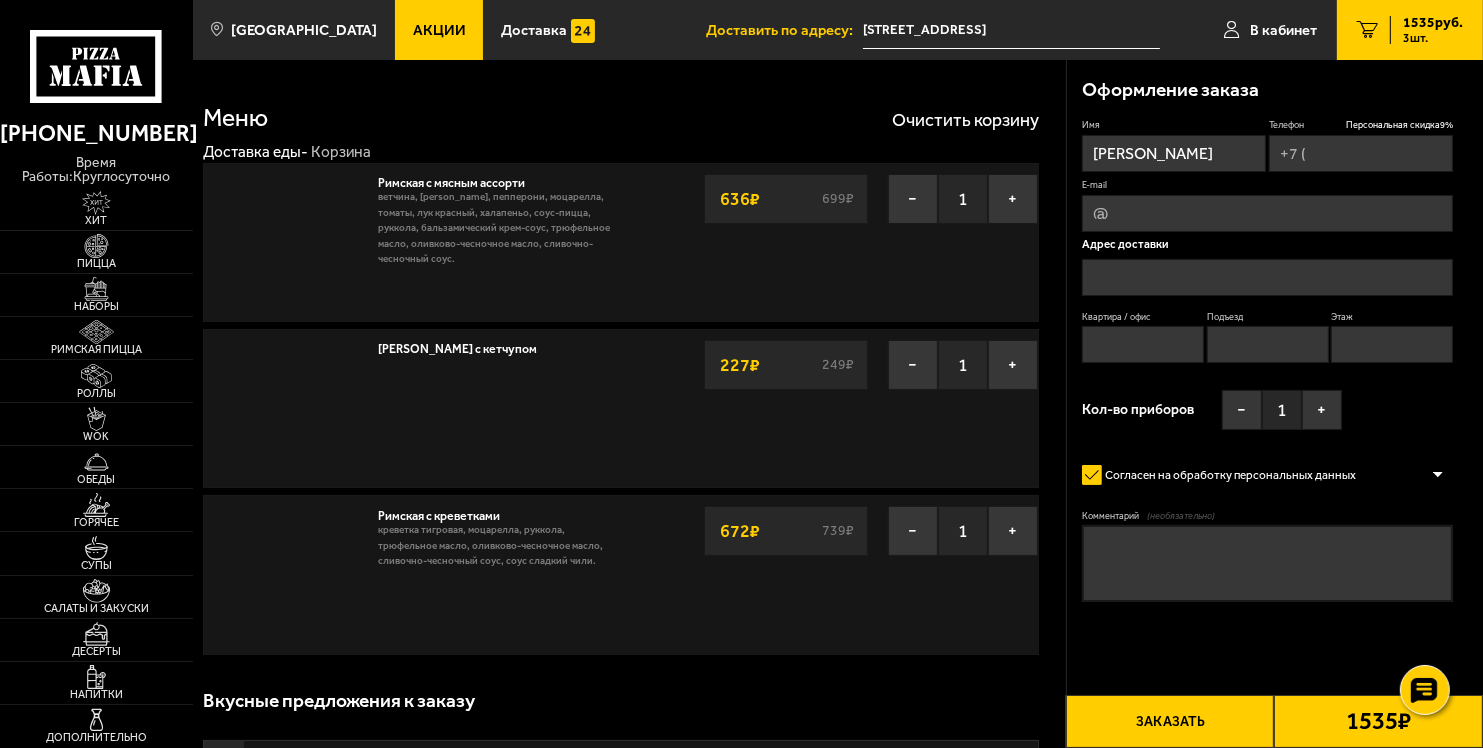 type on "+7 (952) 374-11-10" 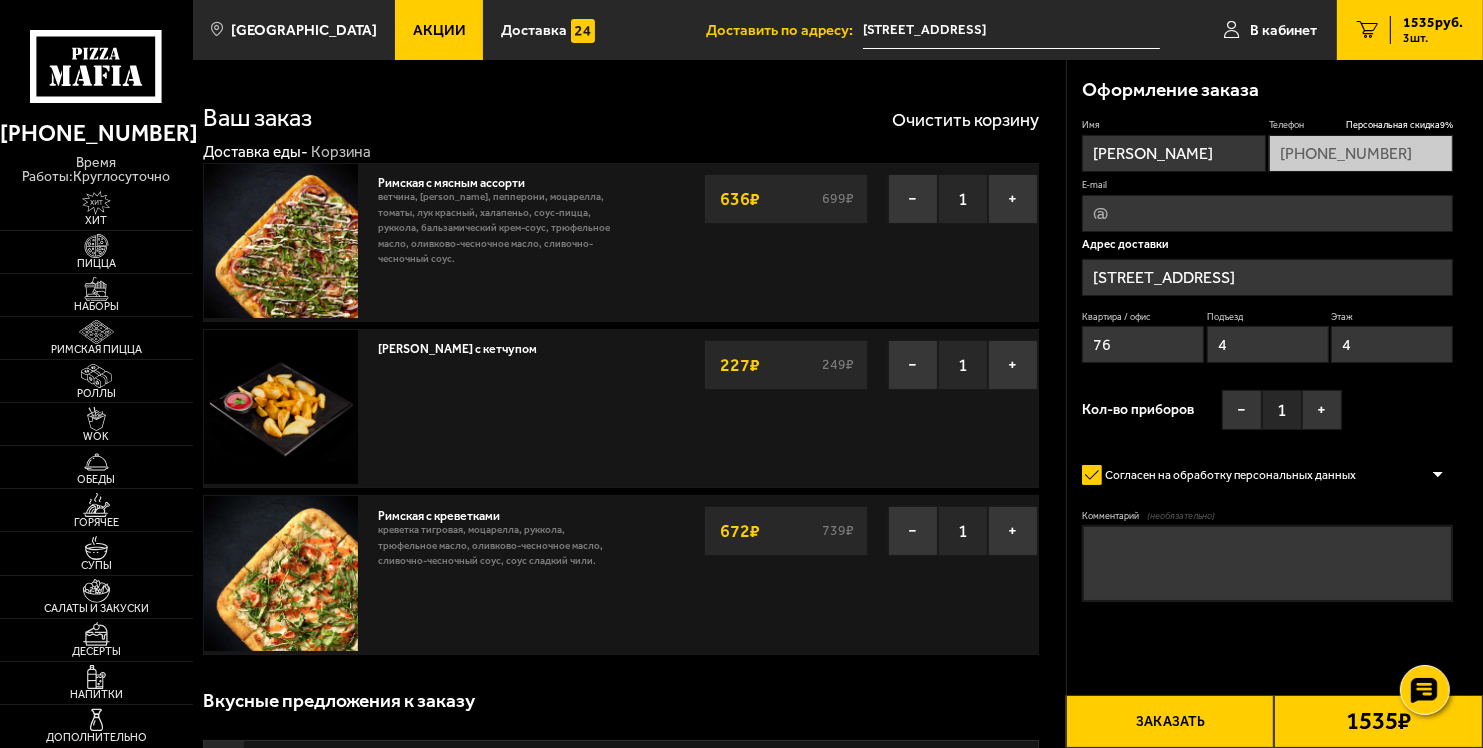 type on "Гражданский проспект, 31к3" 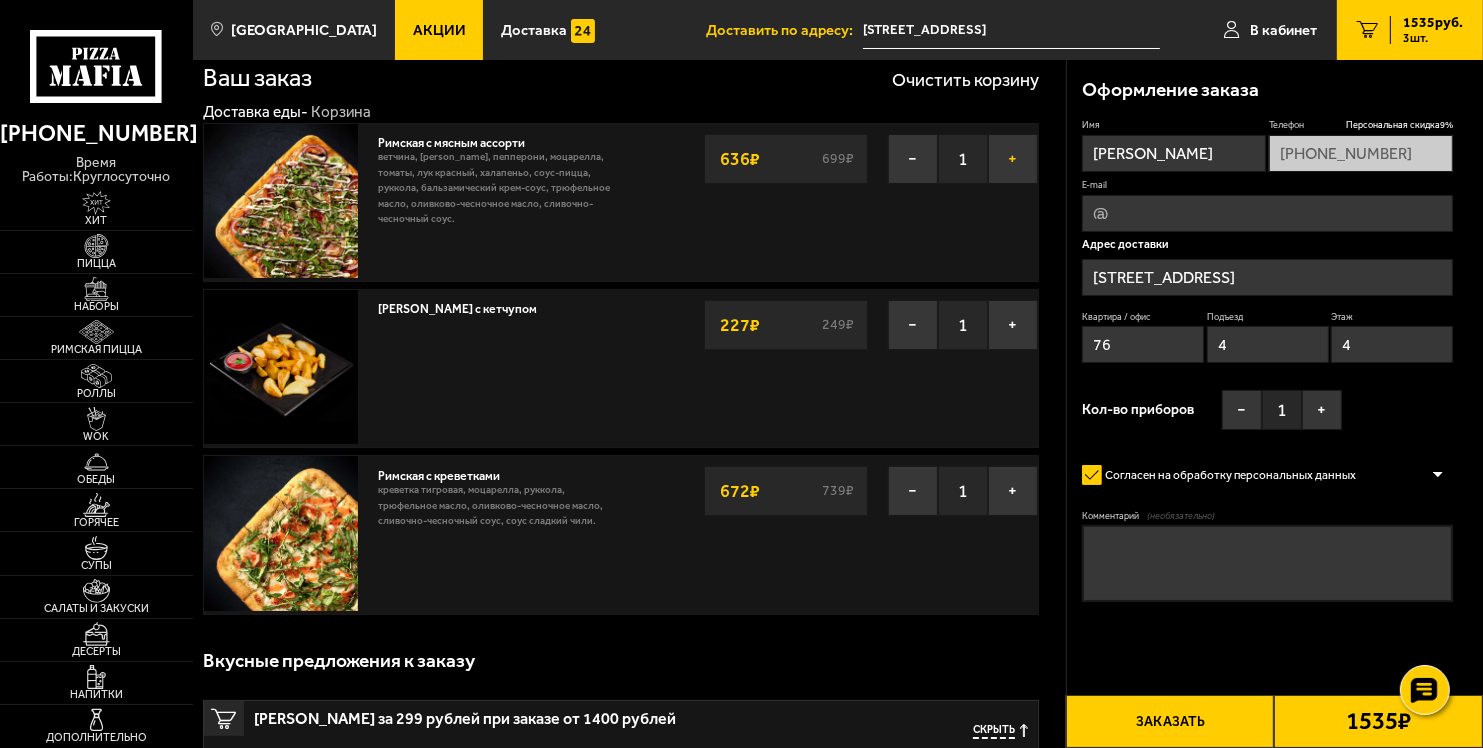 scroll, scrollTop: 0, scrollLeft: 0, axis: both 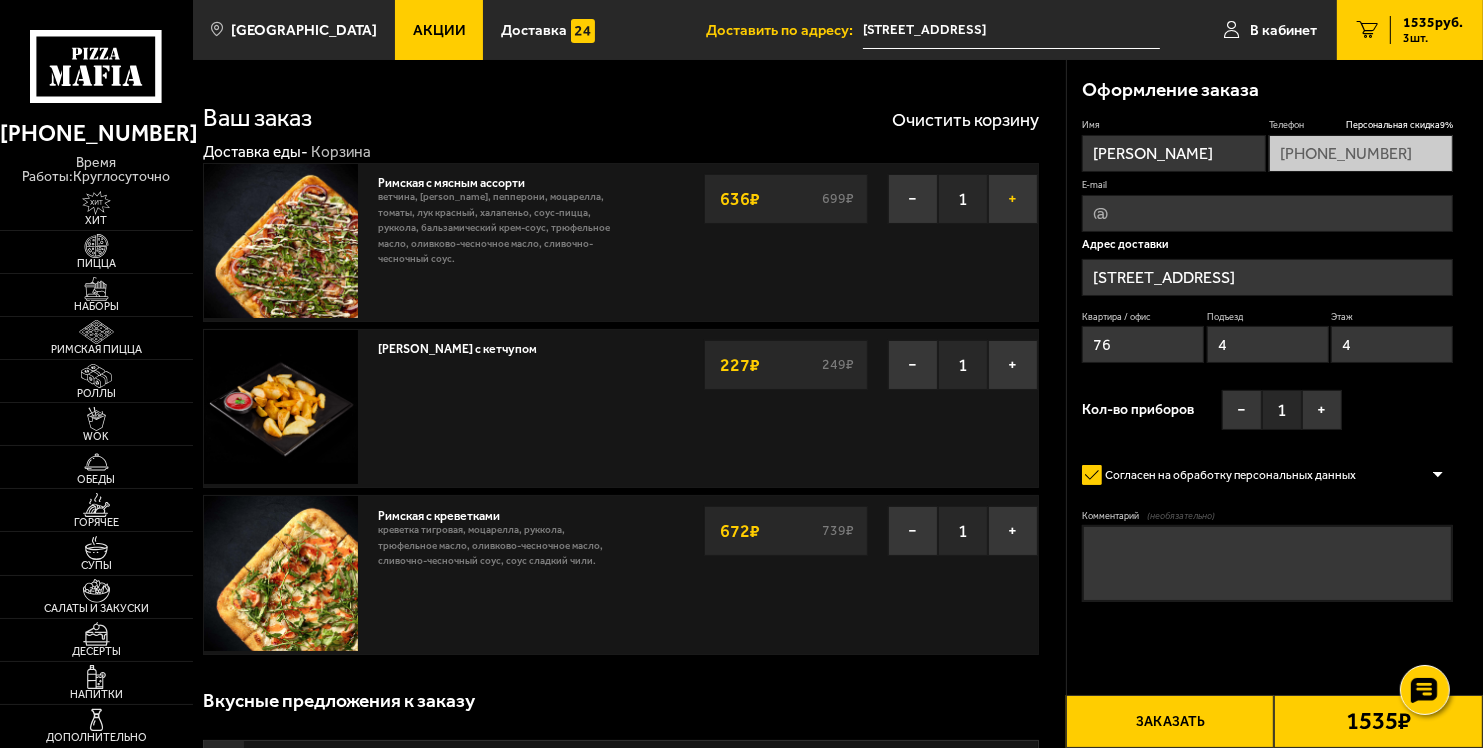 click on "+" at bounding box center (1013, 199) 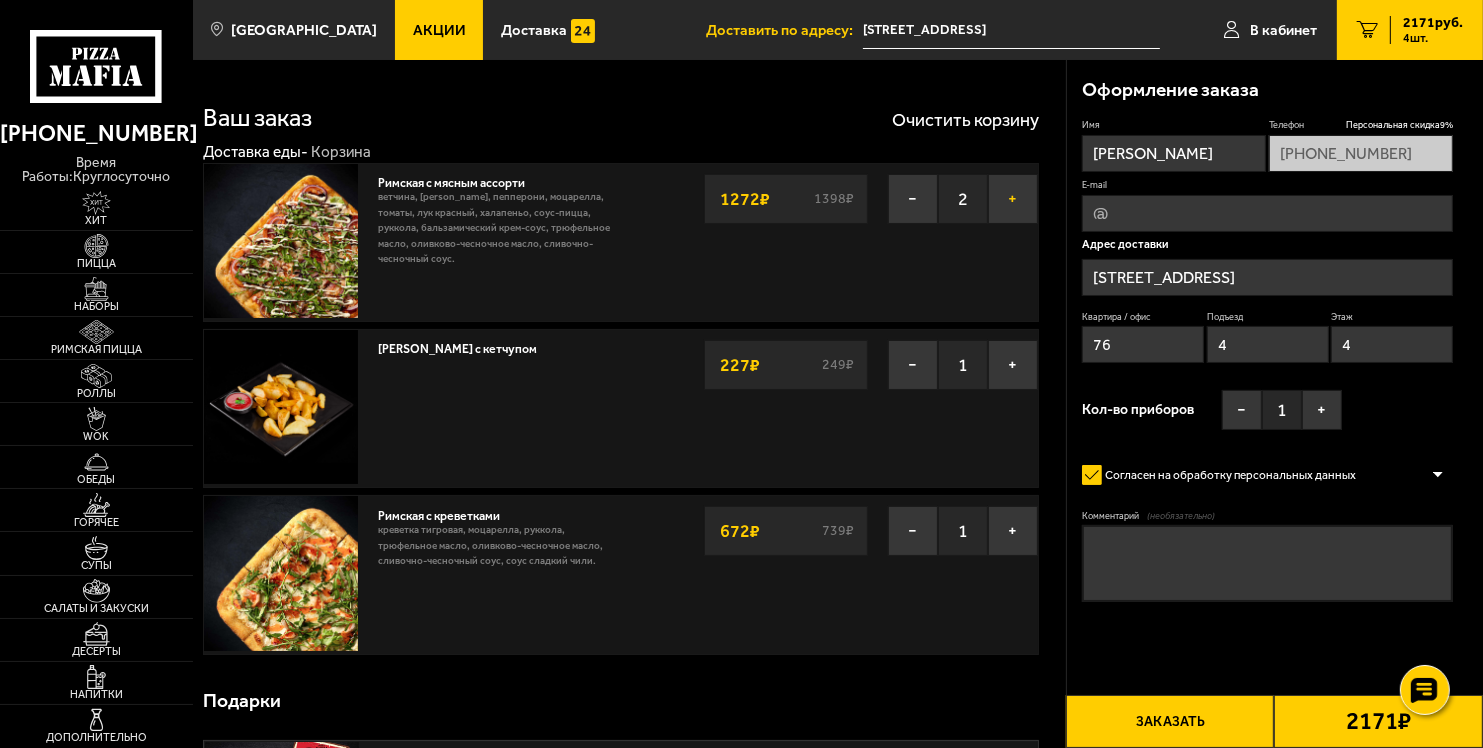 click on "+" at bounding box center (1013, 199) 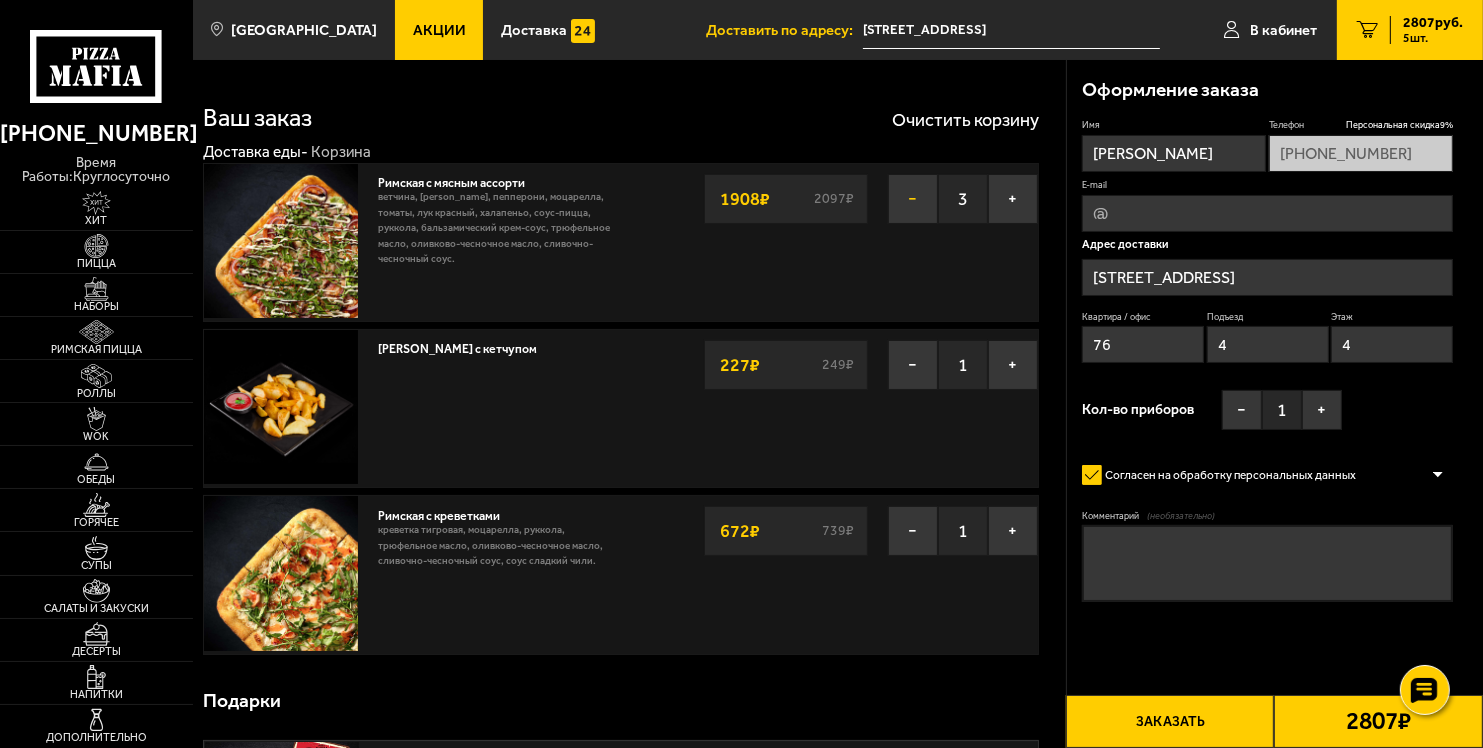 click on "−" at bounding box center (913, 199) 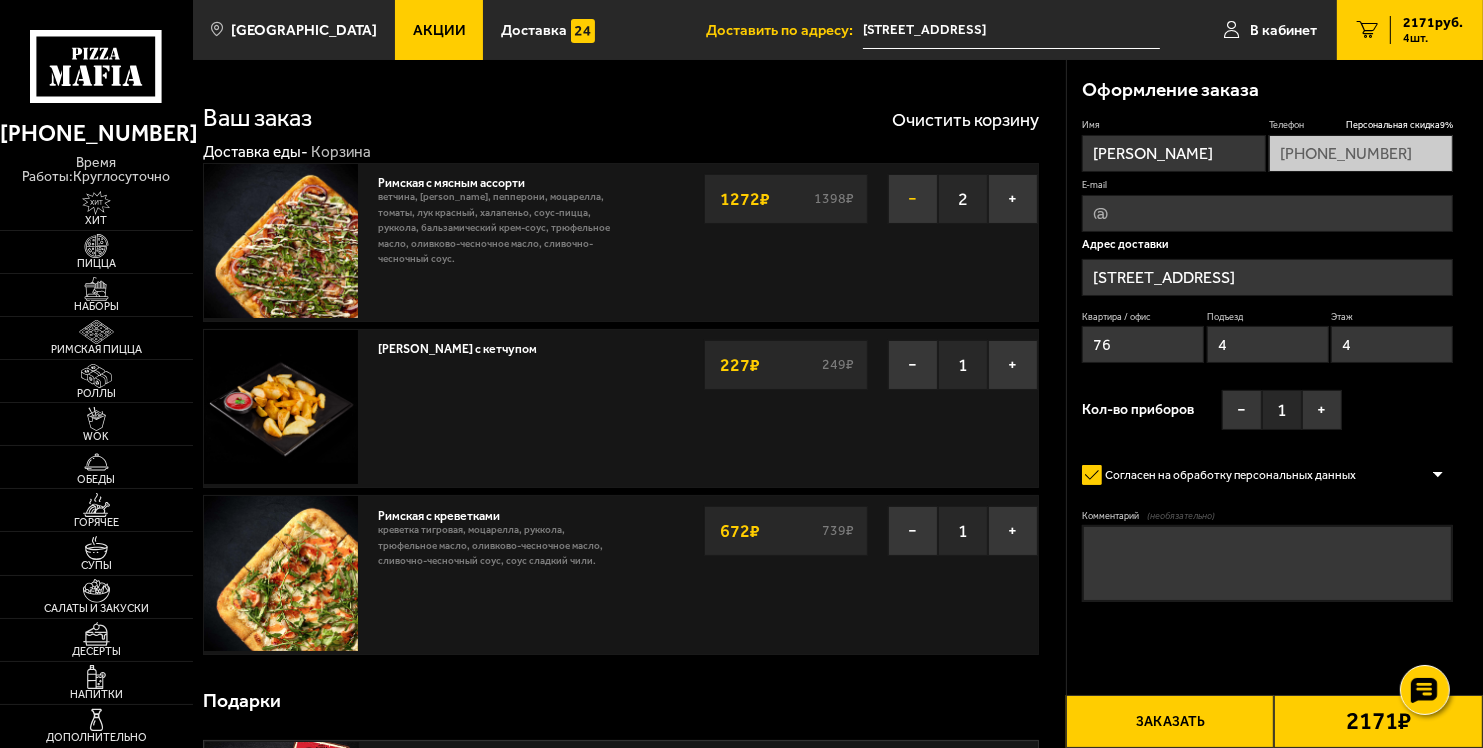 click on "−" at bounding box center (913, 199) 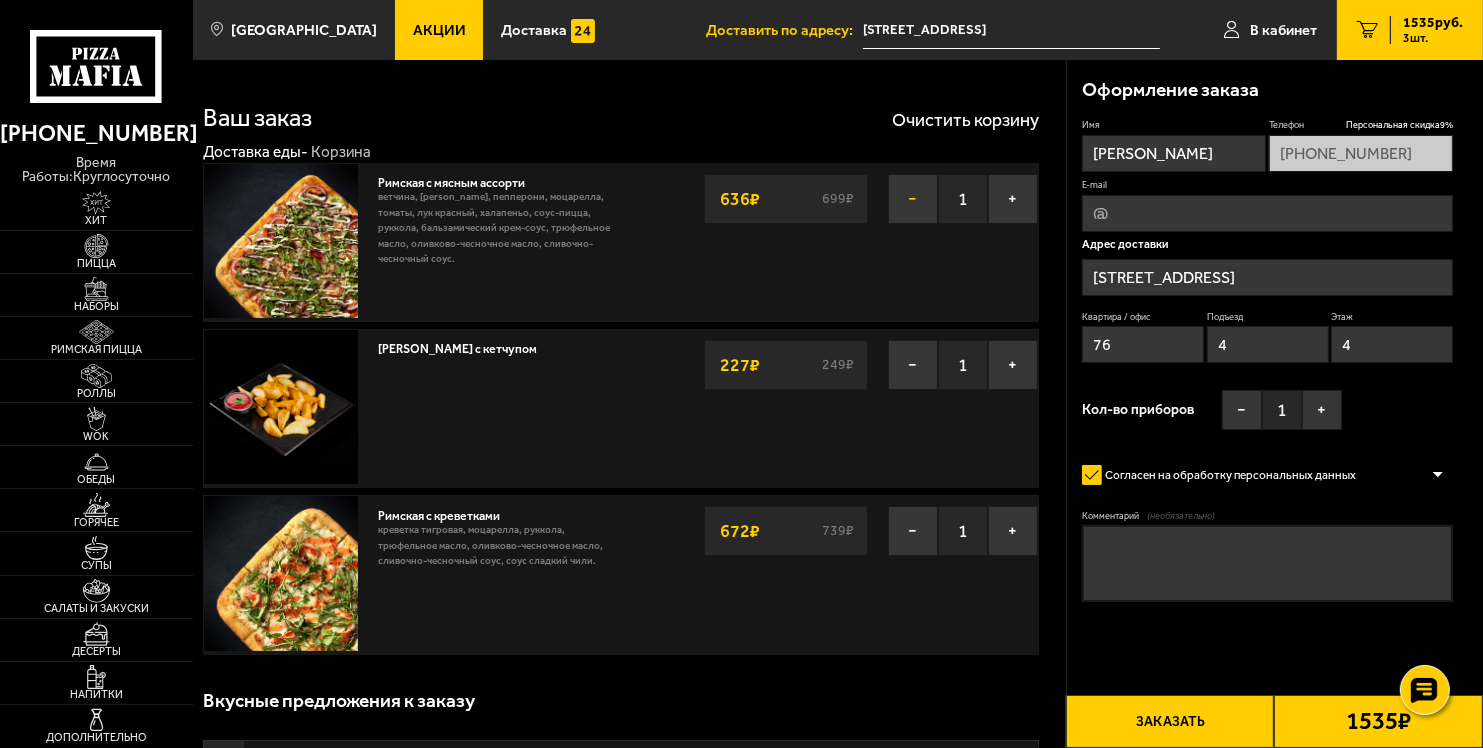 click on "−" at bounding box center (913, 199) 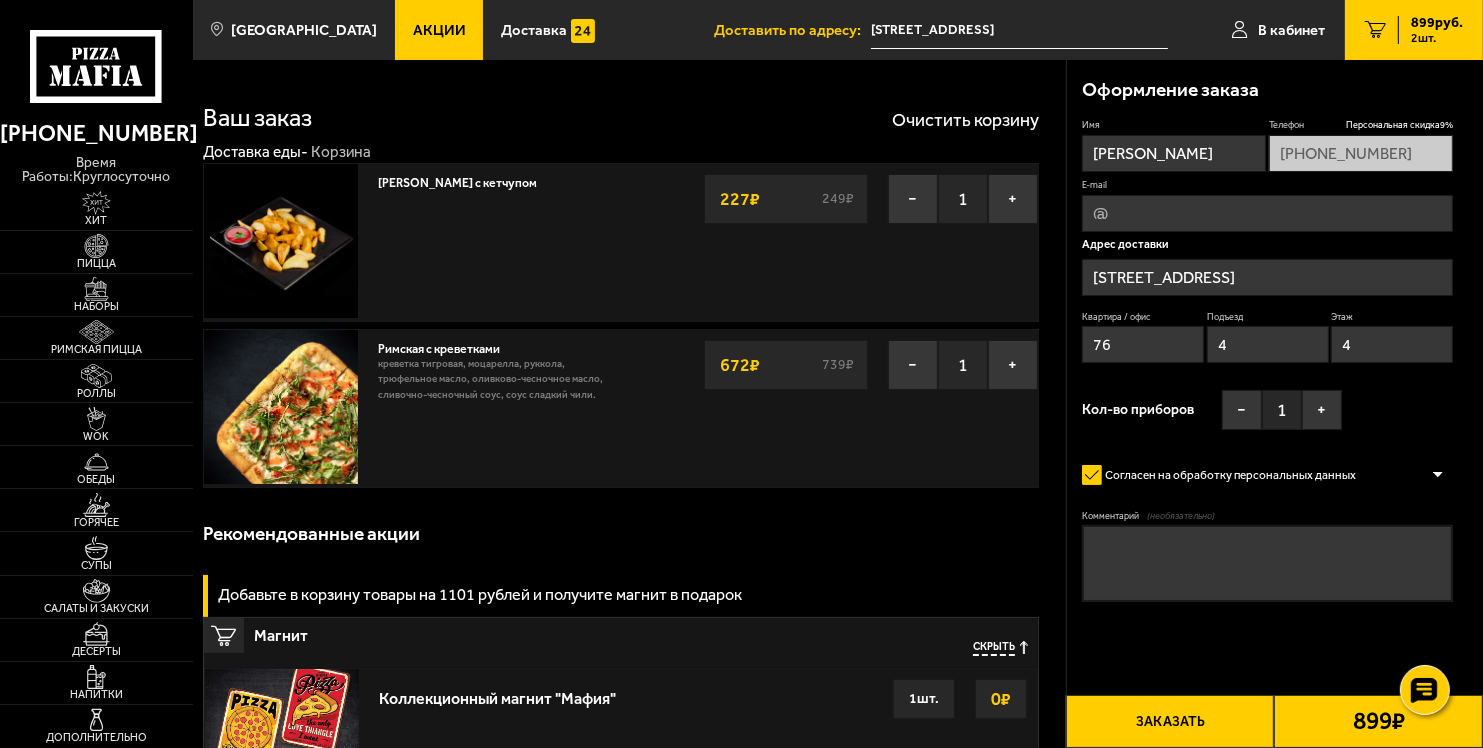 click on "−" at bounding box center (913, 199) 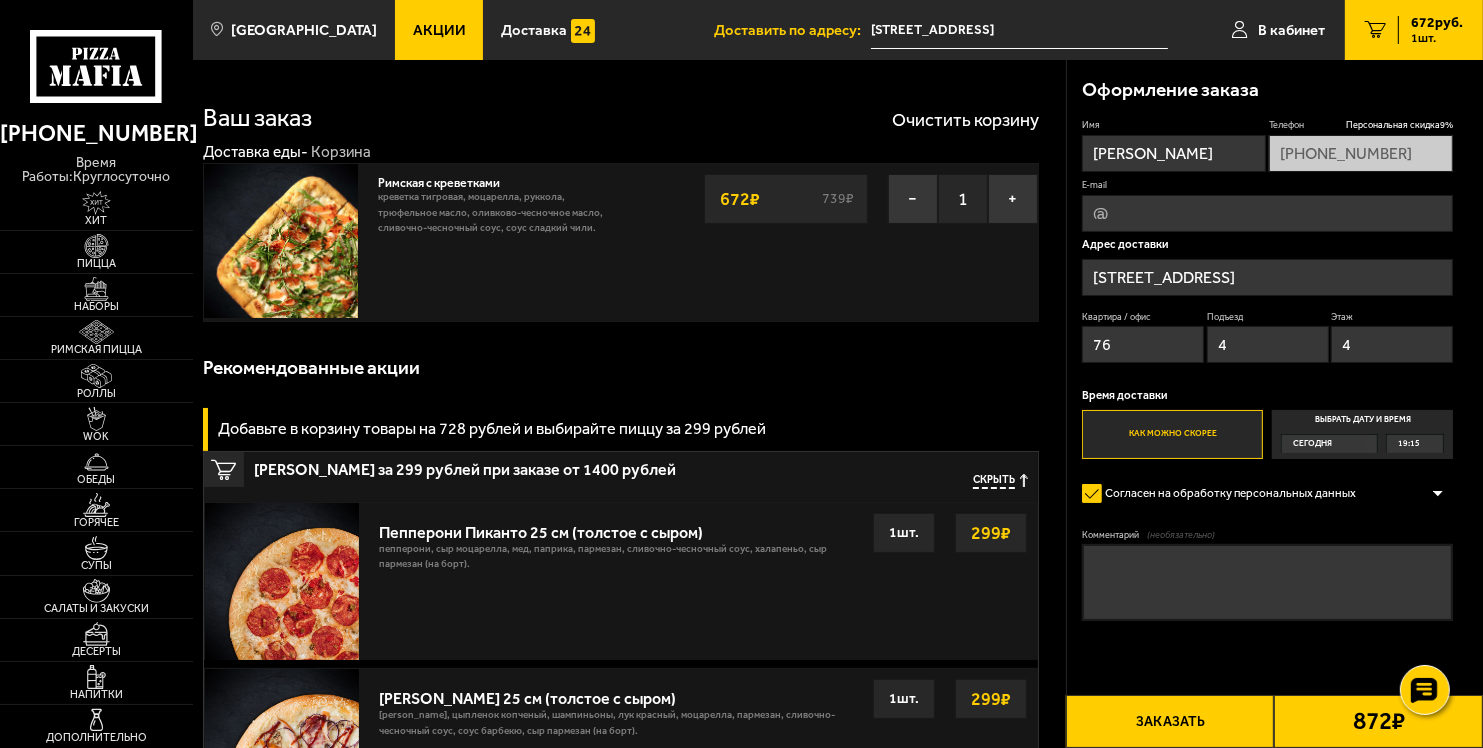 click on "−" at bounding box center [913, 199] 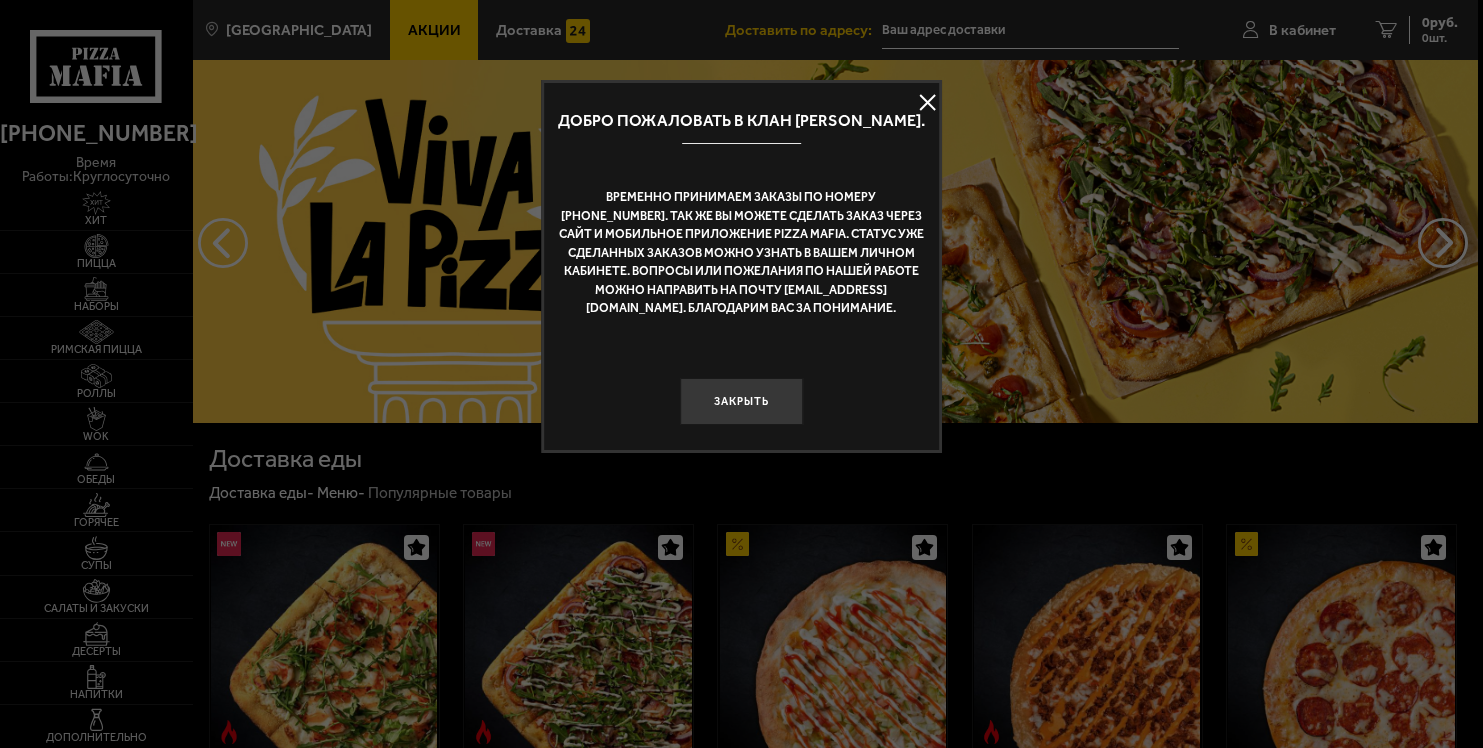scroll, scrollTop: 0, scrollLeft: 0, axis: both 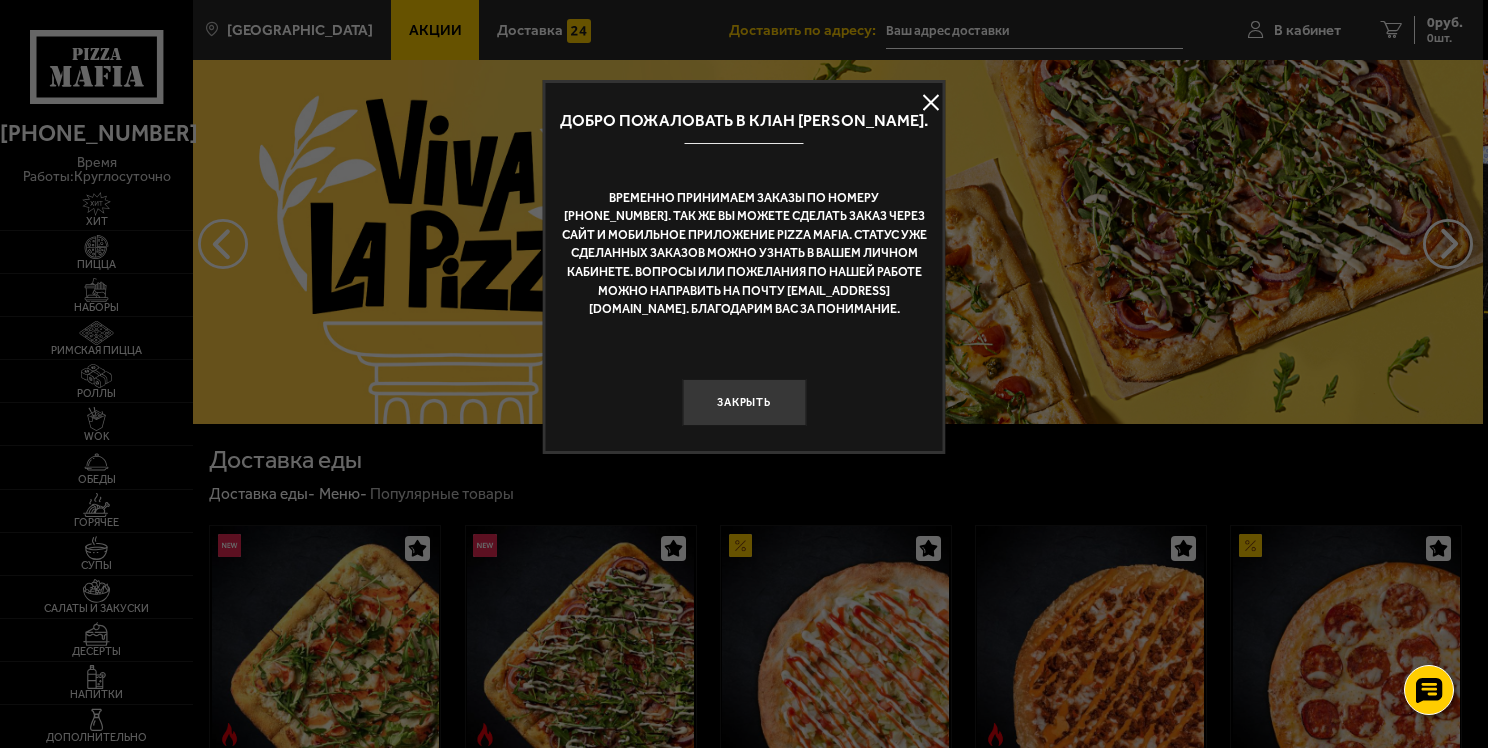 click at bounding box center (931, 102) 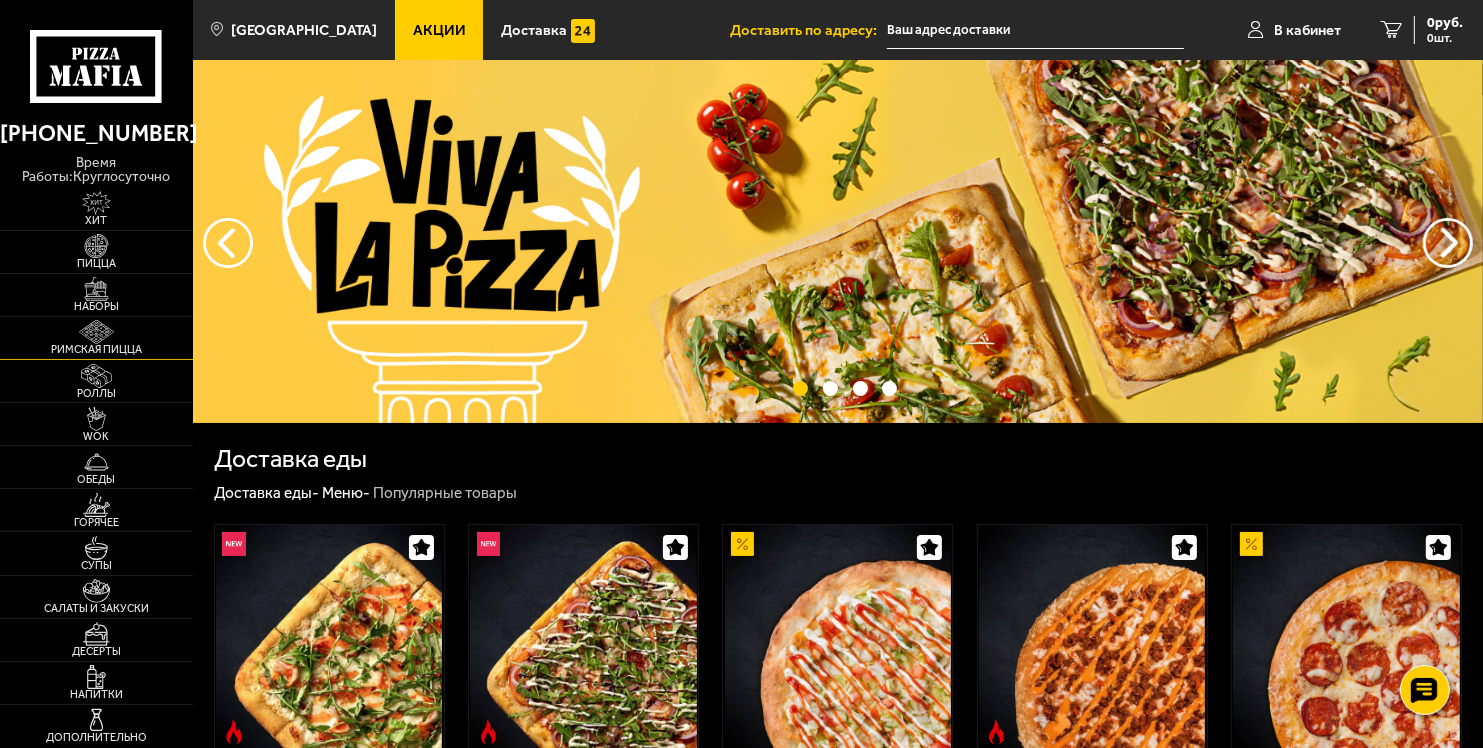 click on "Римская пицца" at bounding box center (96, 349) 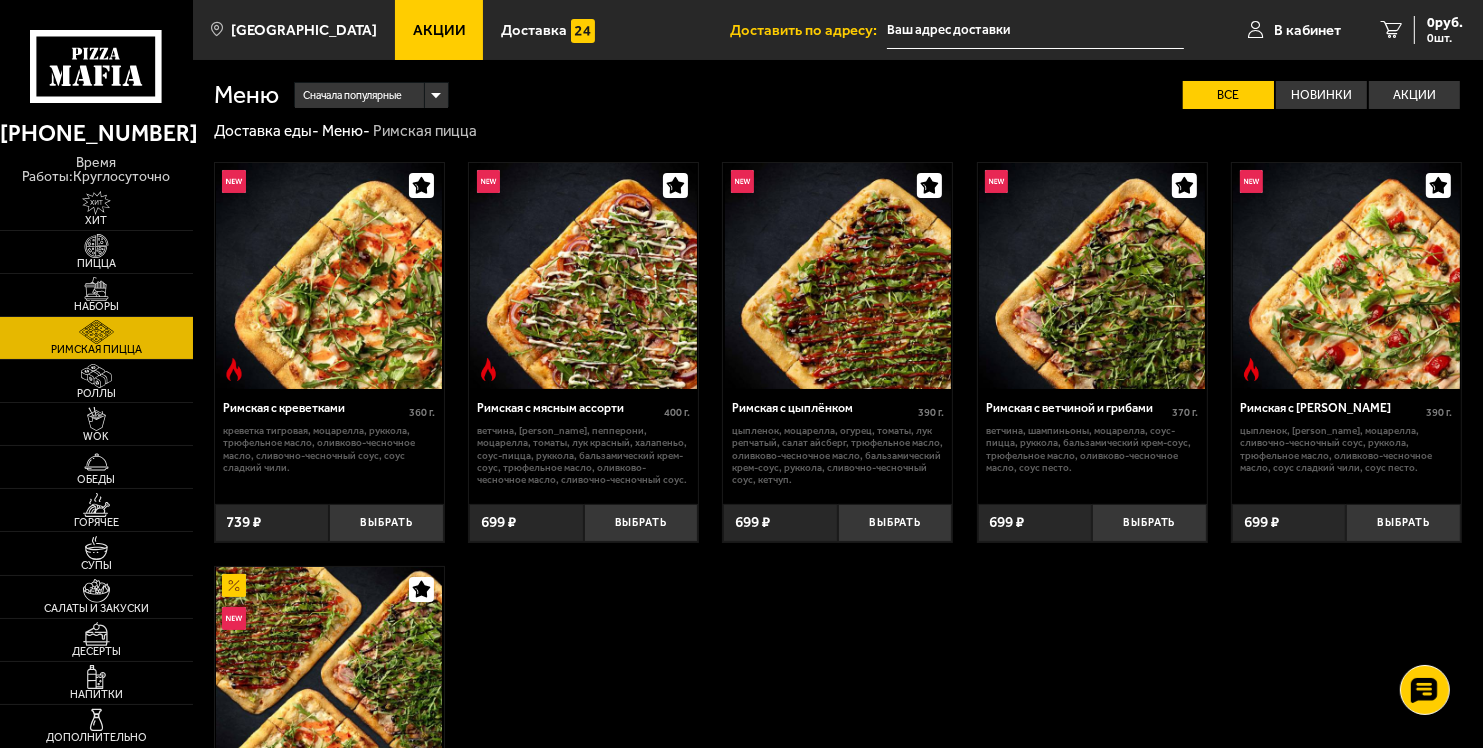 click at bounding box center [583, 276] 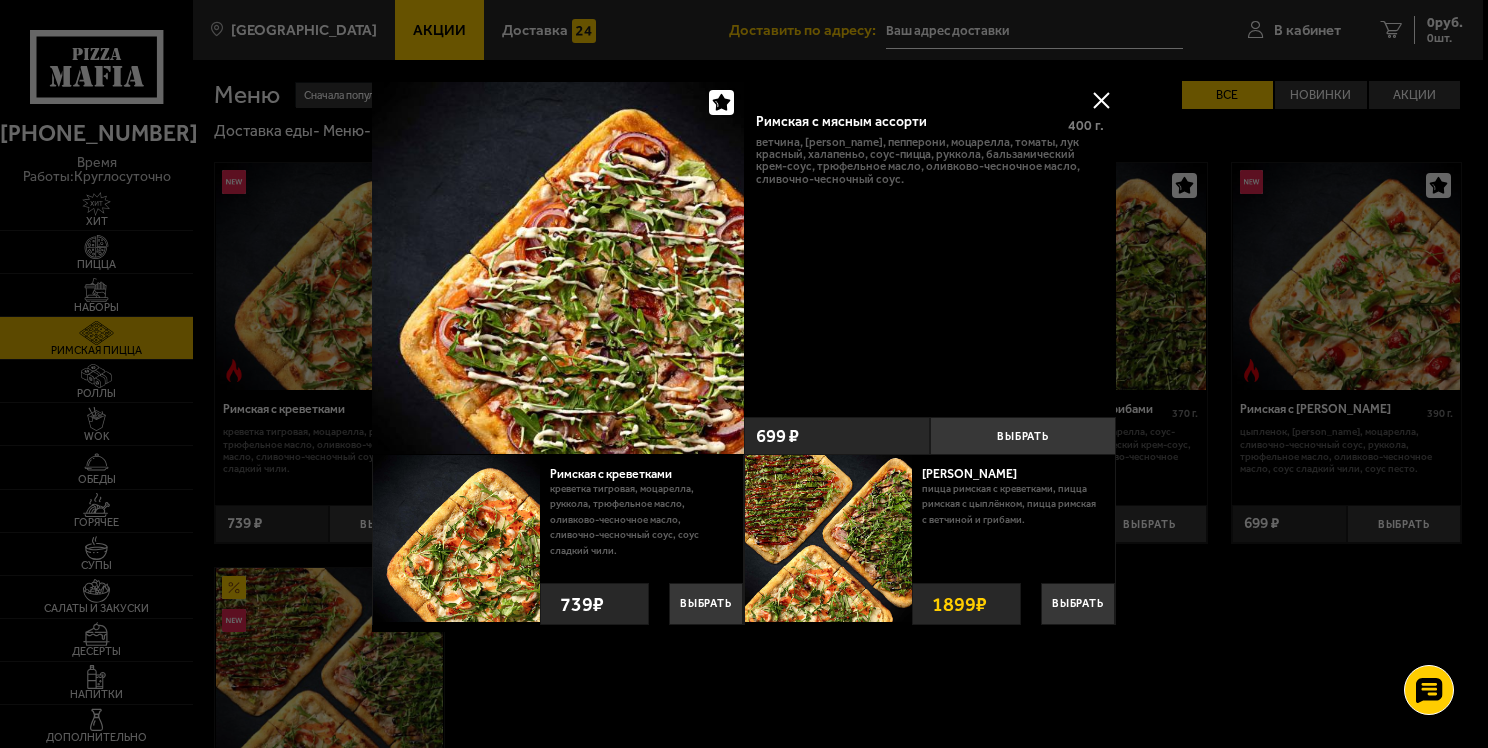 click at bounding box center [558, 267] 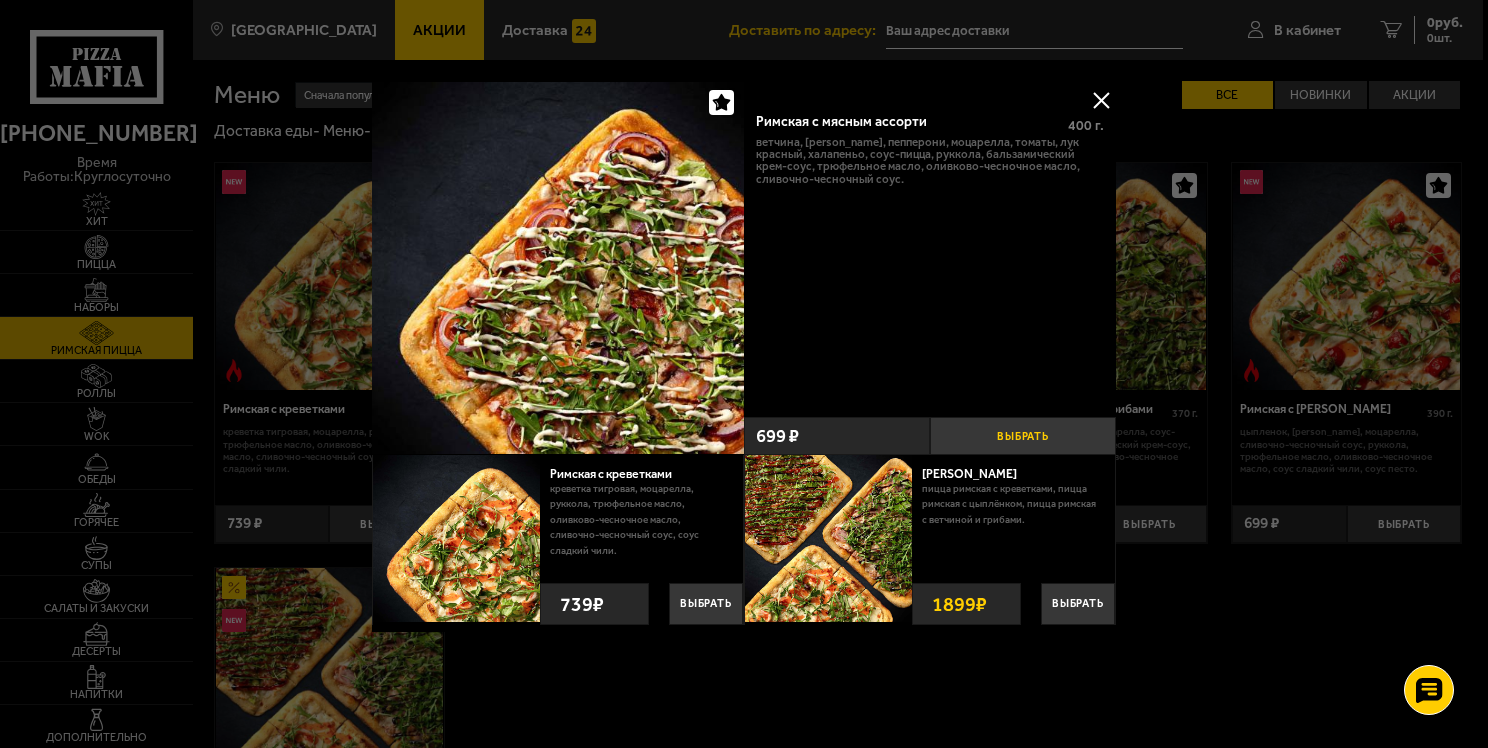 click on "Выбрать" at bounding box center (1023, 436) 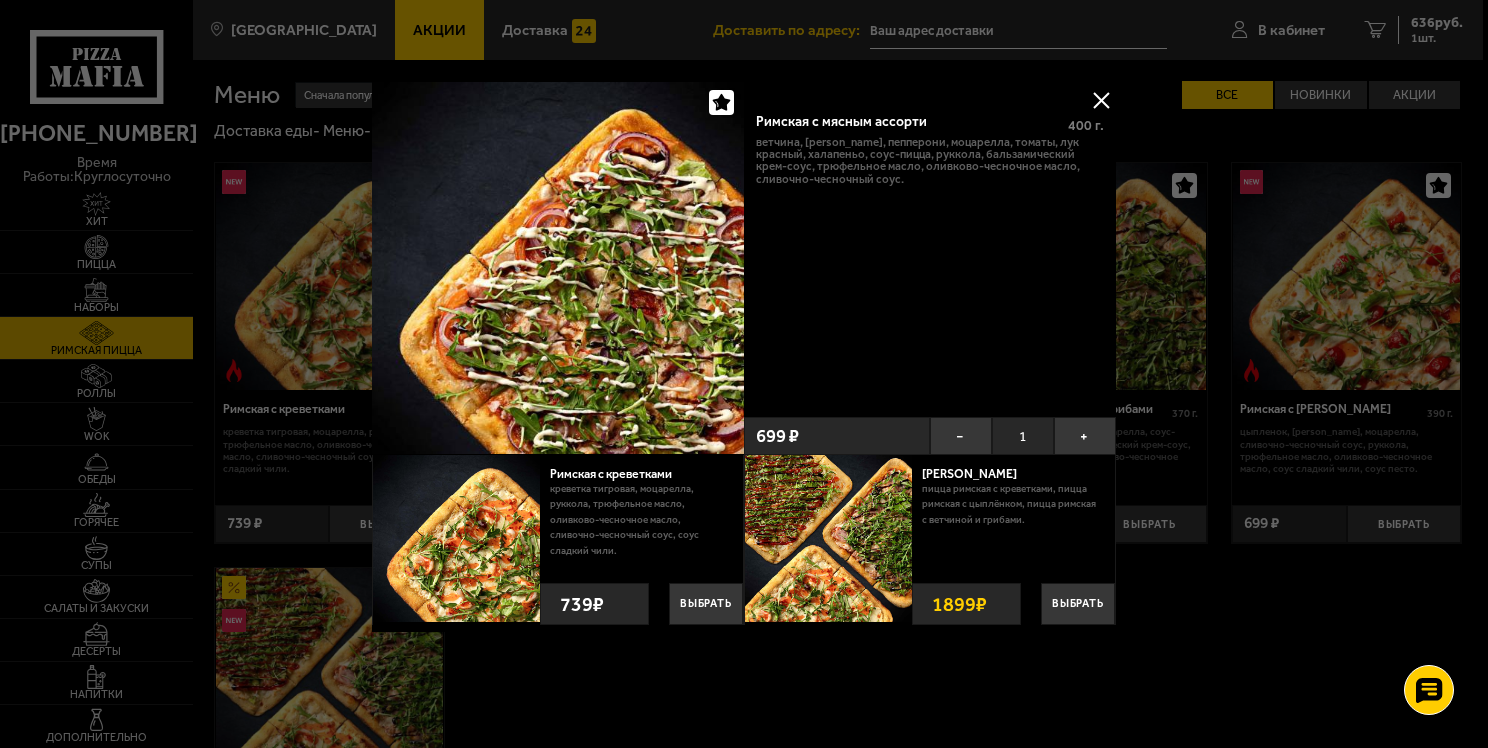 click at bounding box center [1101, 100] 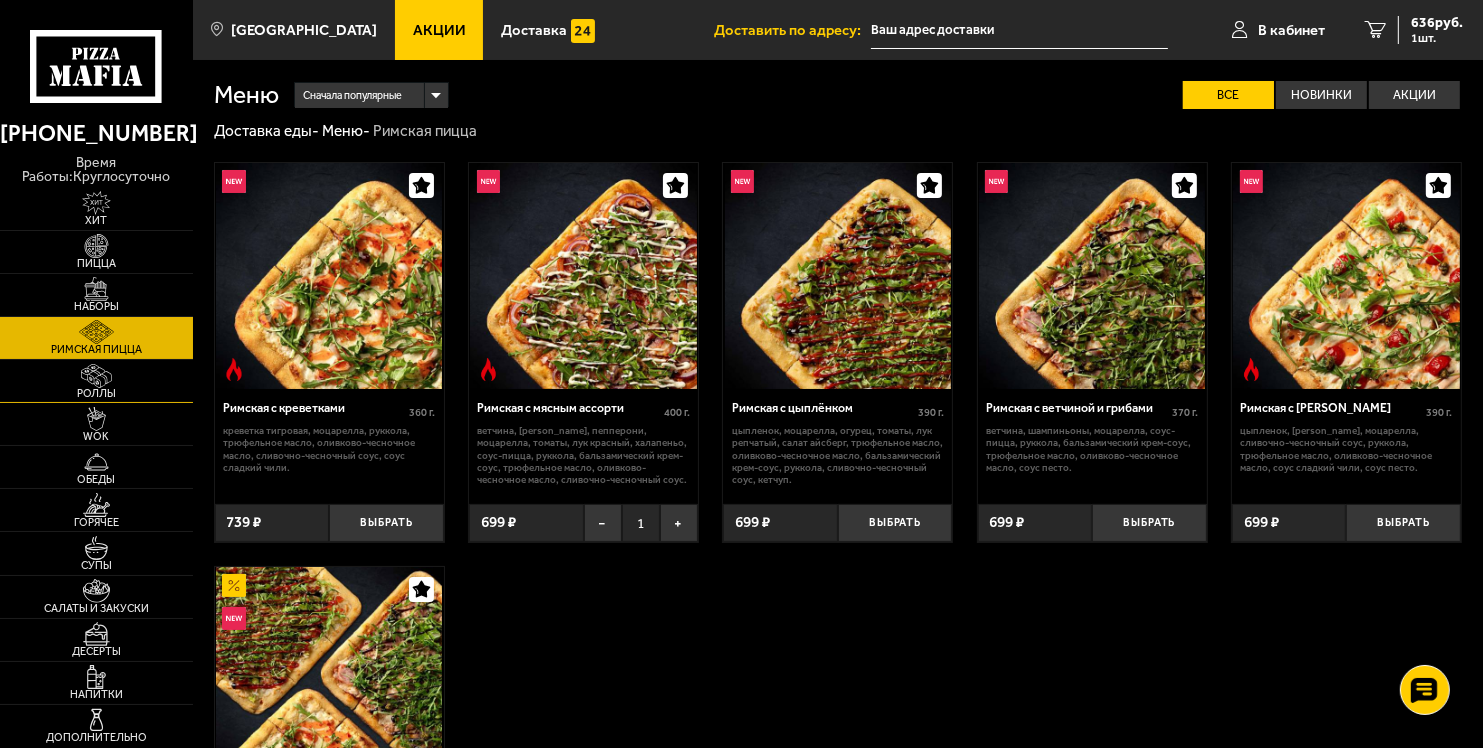 click at bounding box center (96, 376) 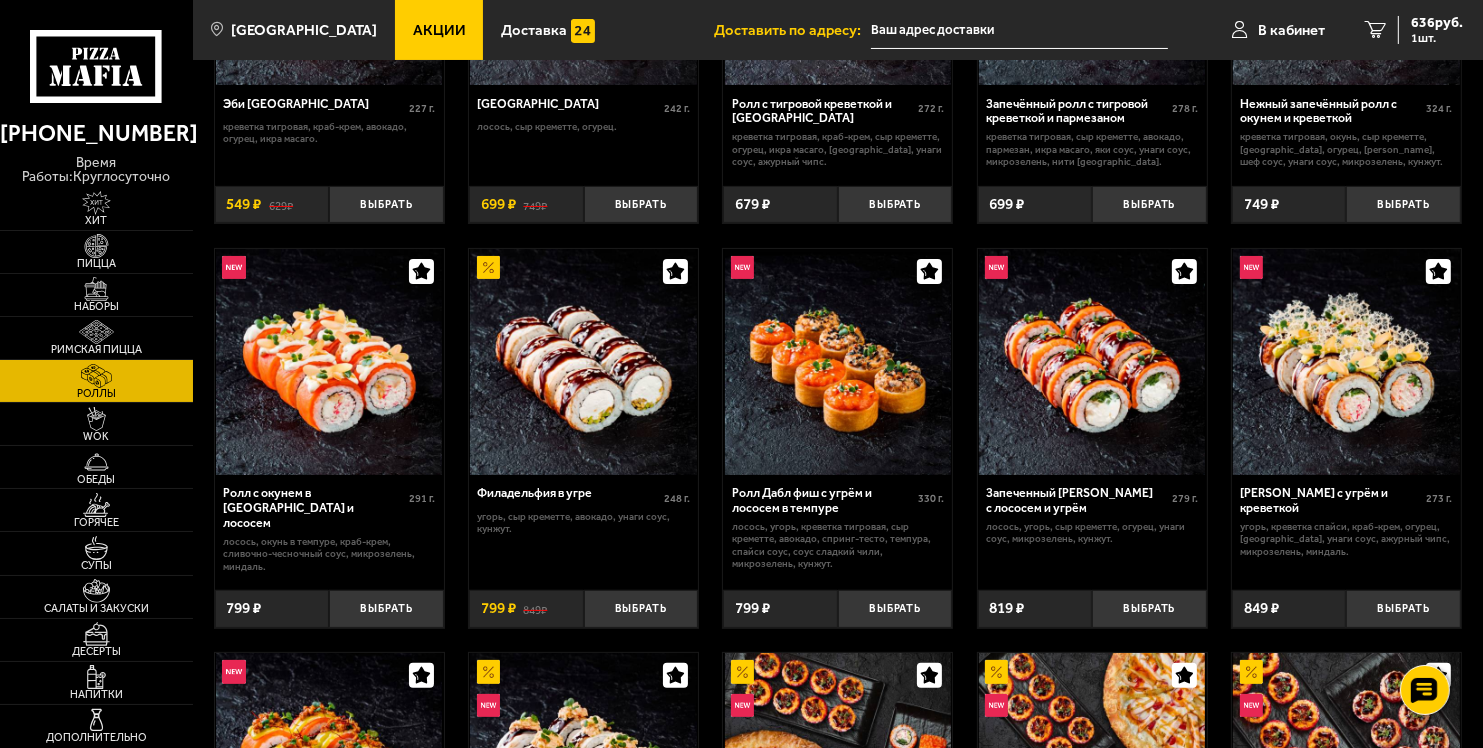 scroll, scrollTop: 300, scrollLeft: 0, axis: vertical 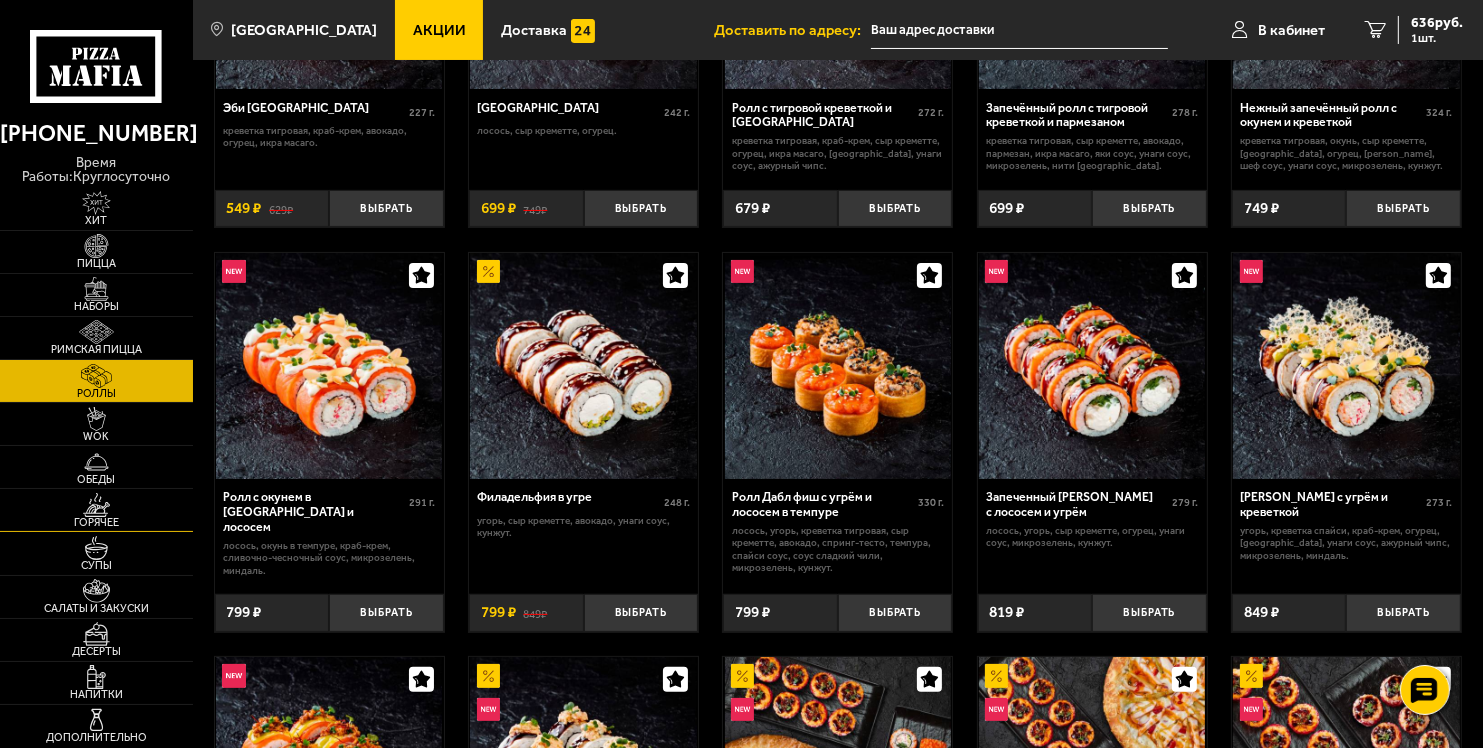 click on "Горячее" at bounding box center [96, 522] 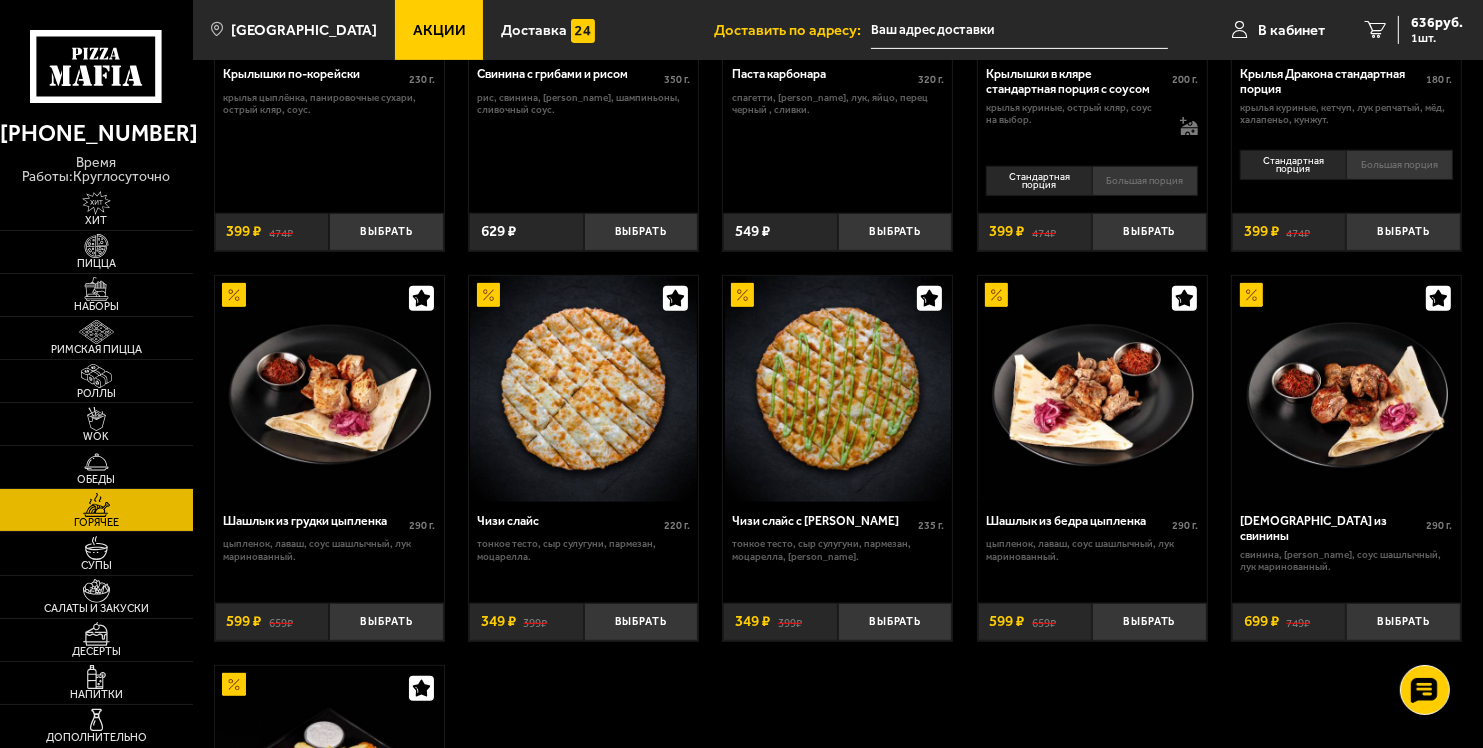 scroll, scrollTop: 800, scrollLeft: 0, axis: vertical 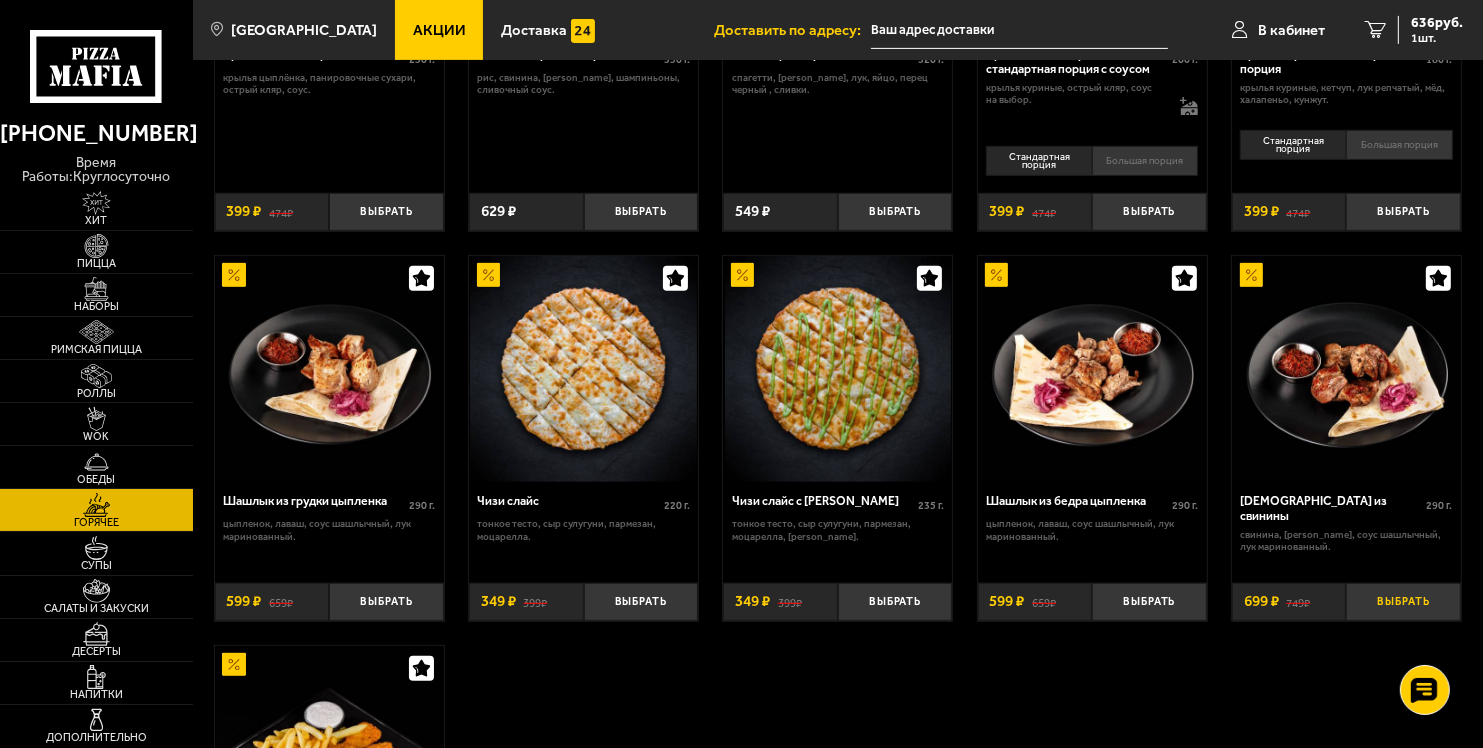 click on "Выбрать" at bounding box center [1403, 602] 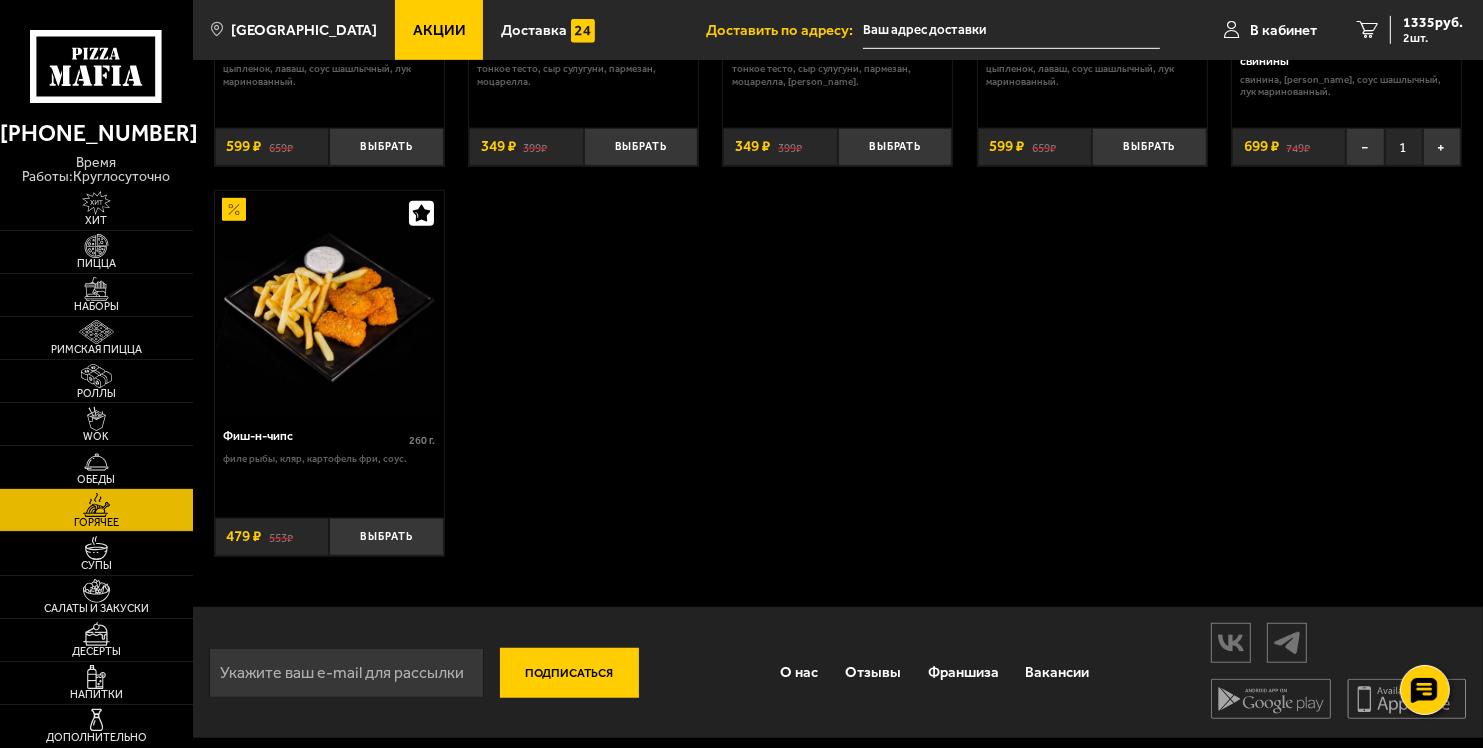 scroll, scrollTop: 1256, scrollLeft: 0, axis: vertical 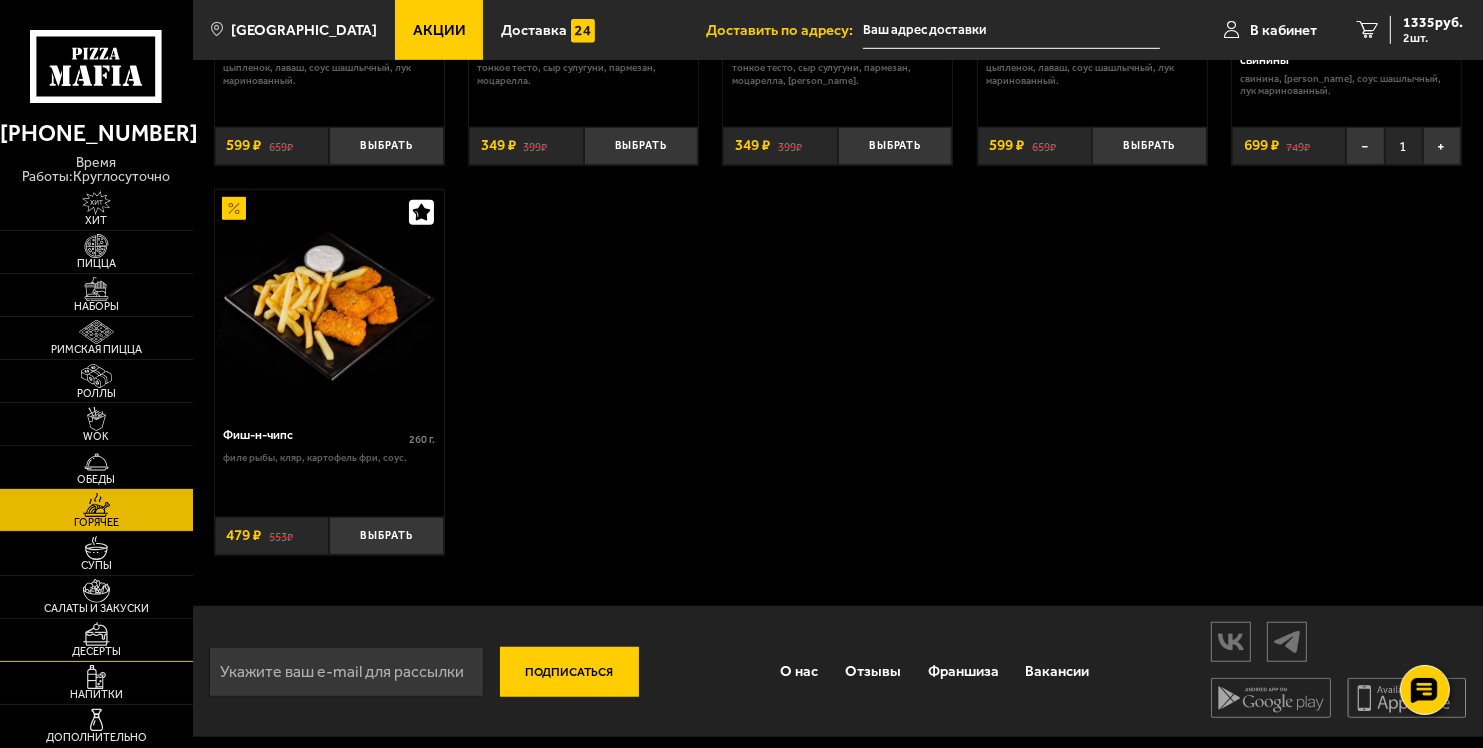 click at bounding box center (96, 634) 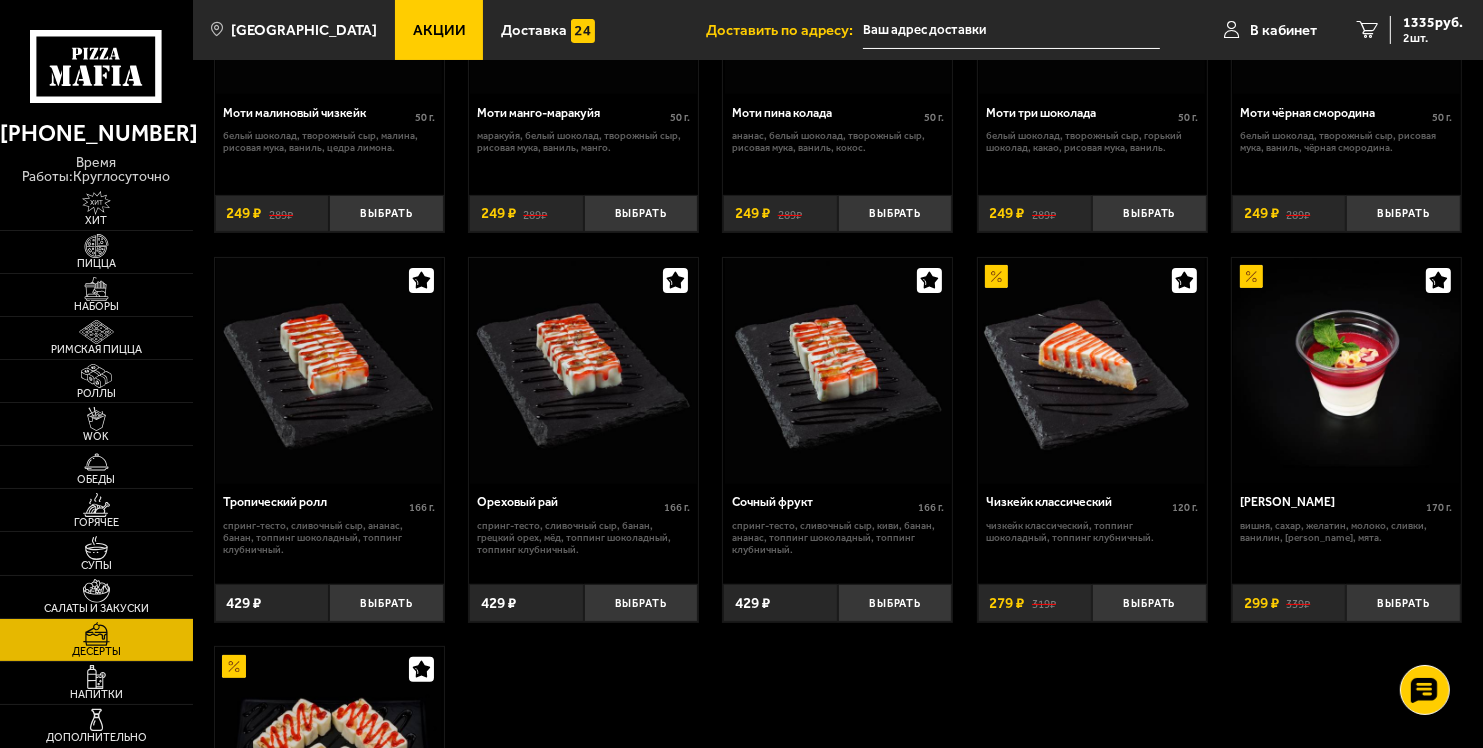scroll, scrollTop: 300, scrollLeft: 0, axis: vertical 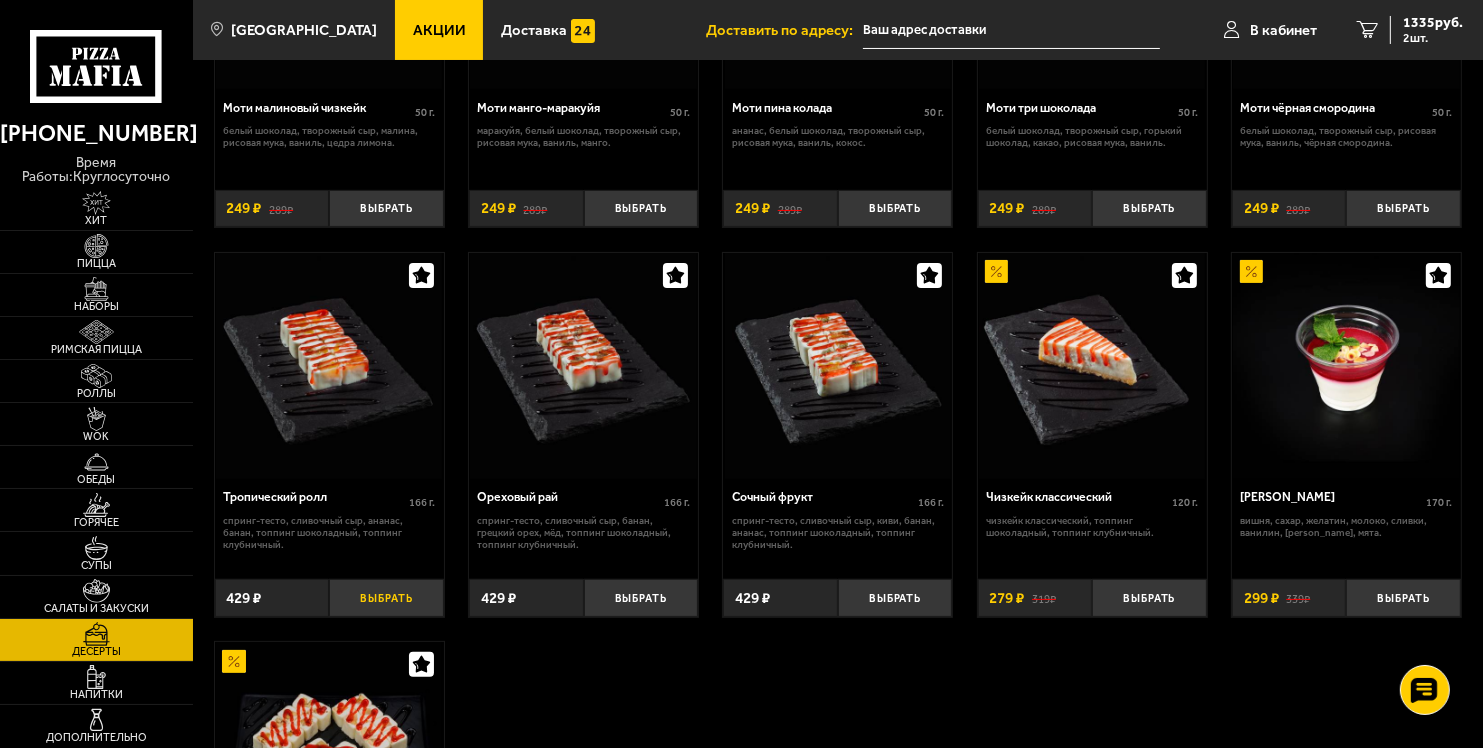 click on "Выбрать" at bounding box center (386, 598) 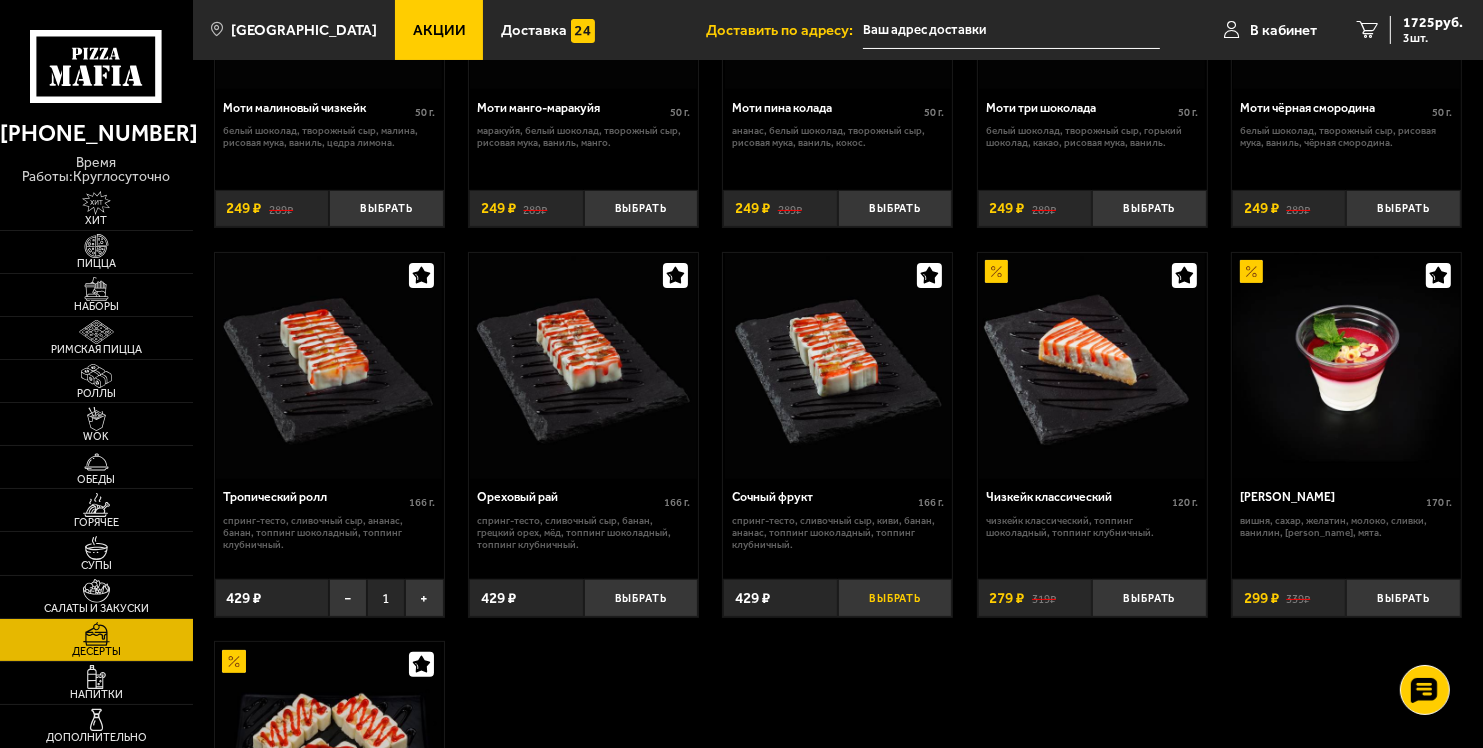click on "Выбрать" at bounding box center (895, 598) 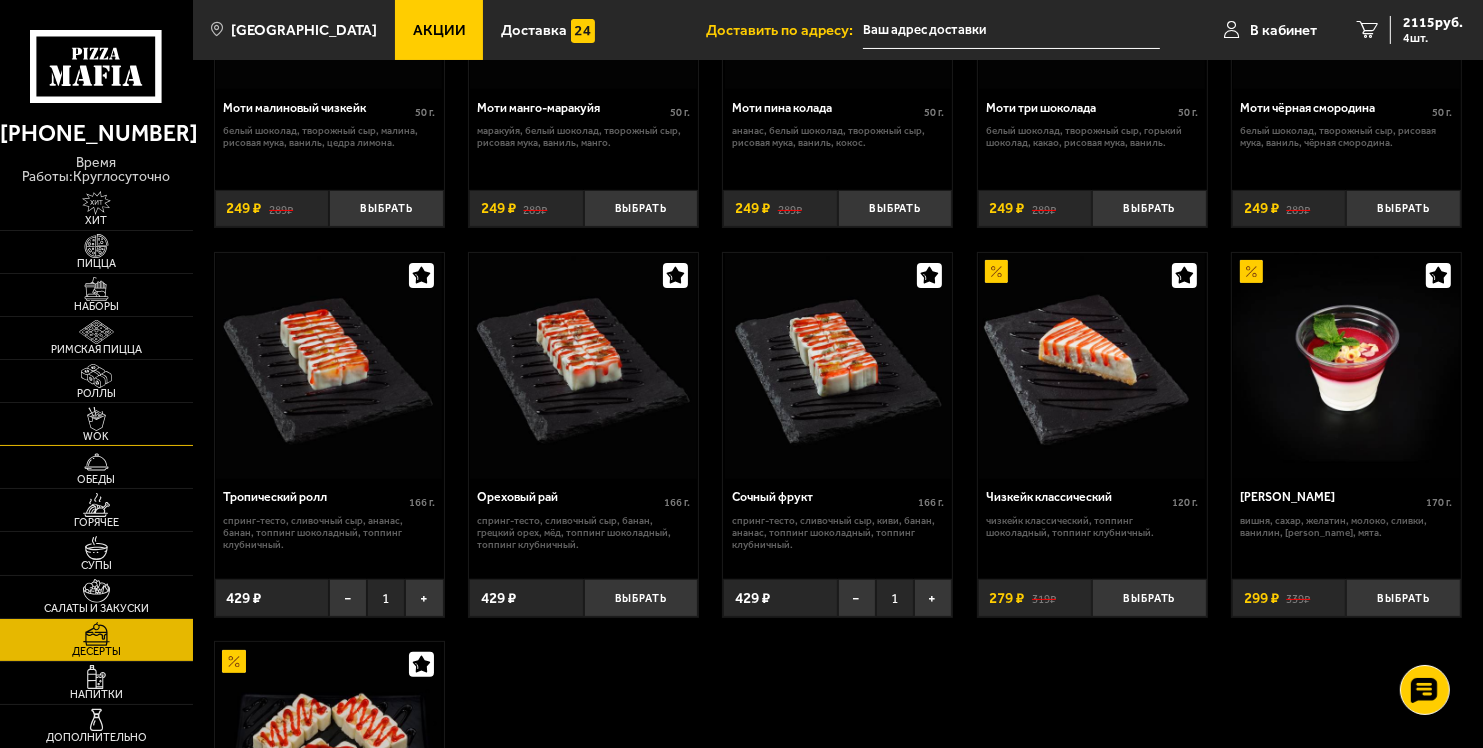 click on "WOK" at bounding box center [96, 424] 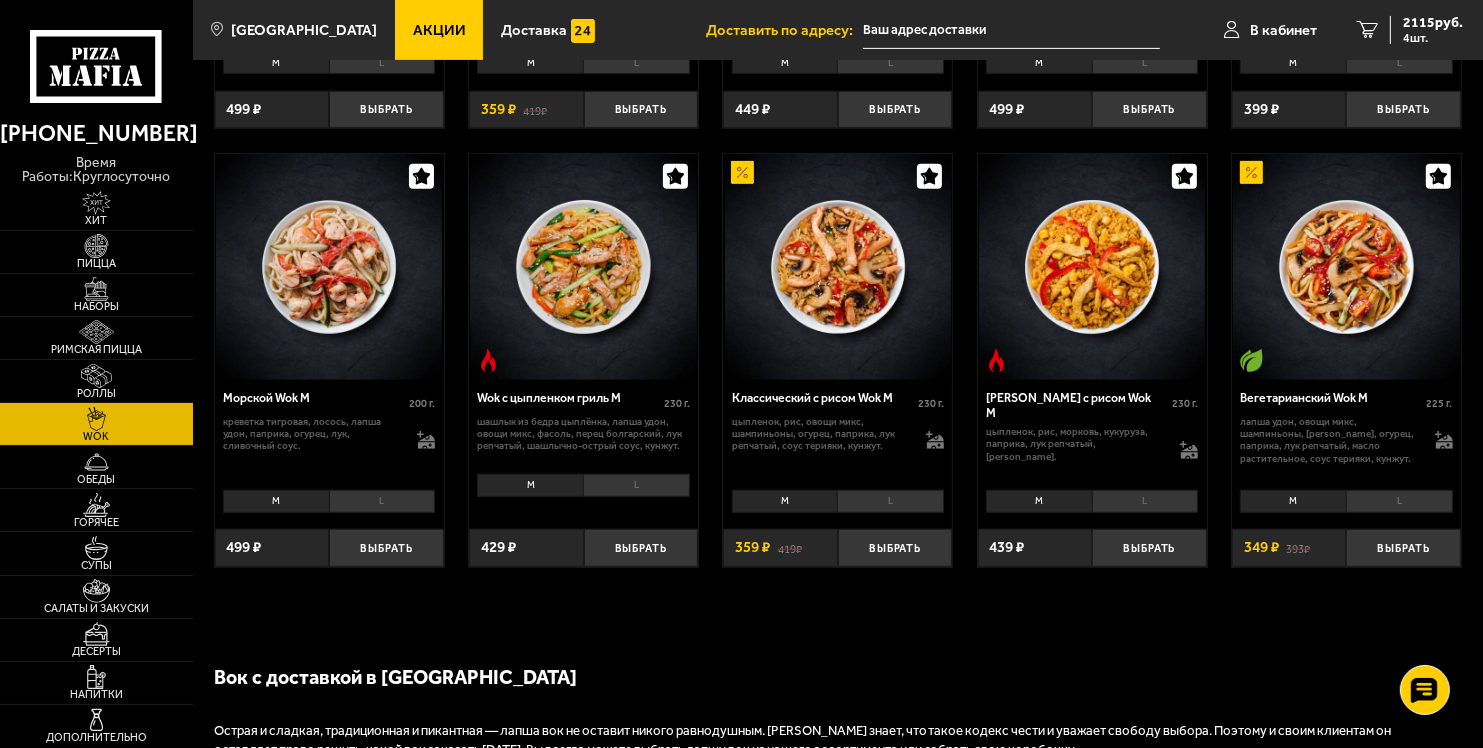 scroll, scrollTop: 900, scrollLeft: 0, axis: vertical 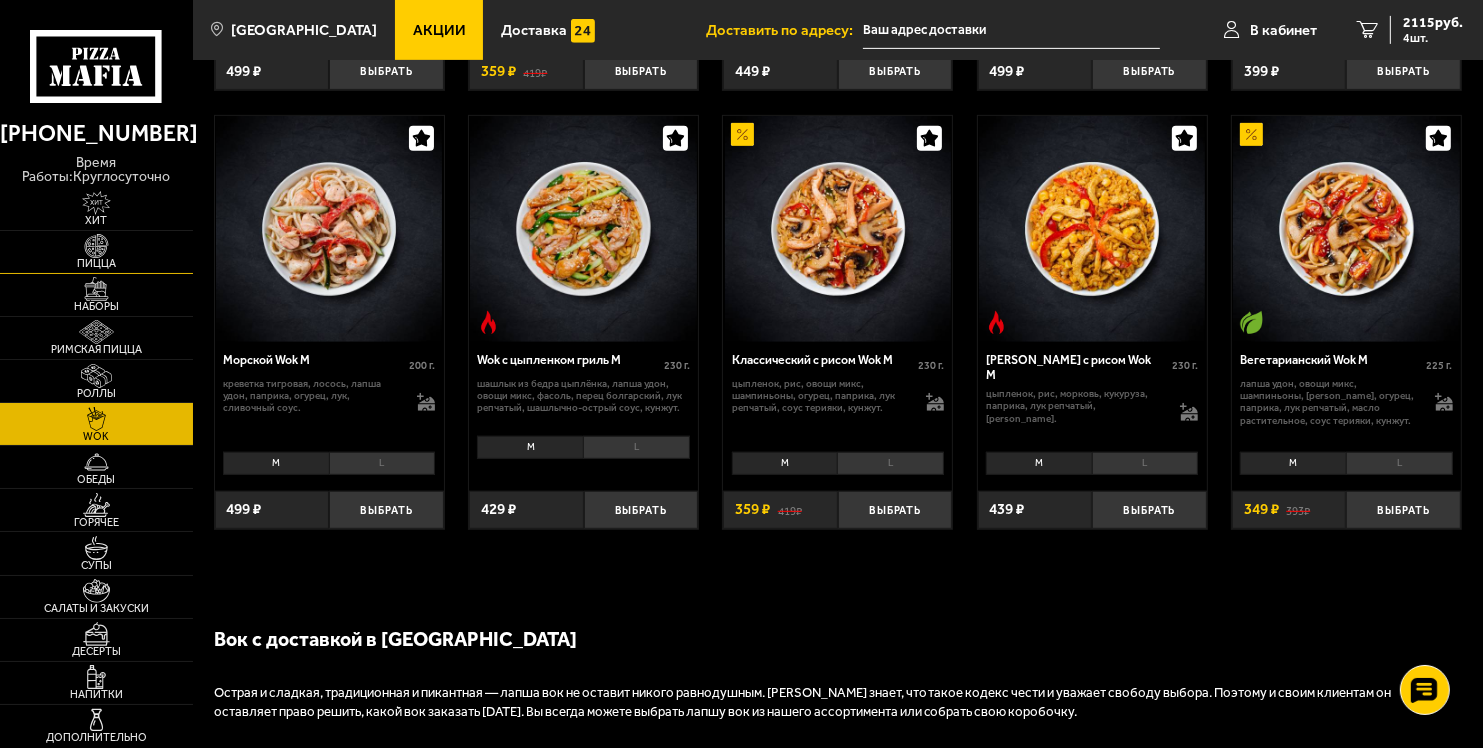 click at bounding box center [96, 246] 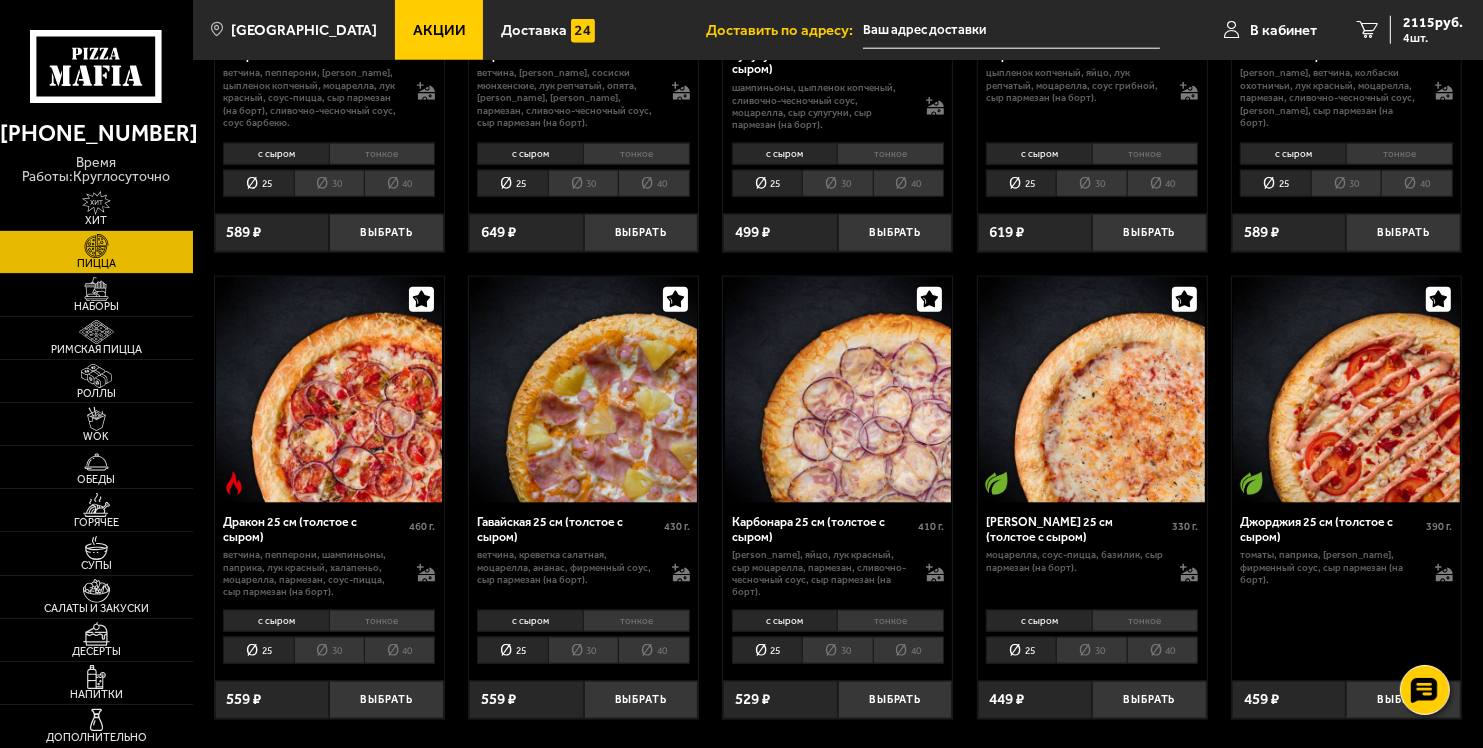 scroll, scrollTop: 2400, scrollLeft: 0, axis: vertical 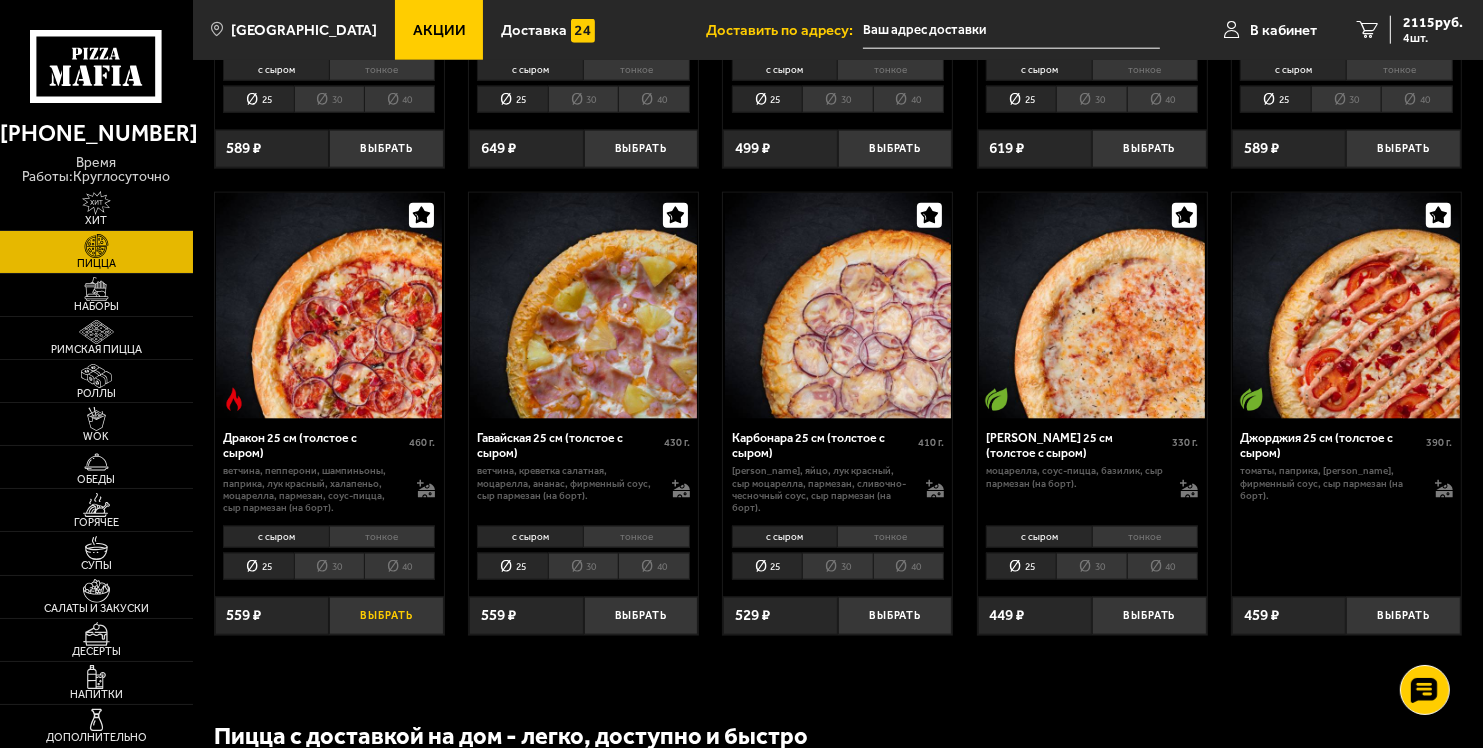 click on "Выбрать" at bounding box center (386, 616) 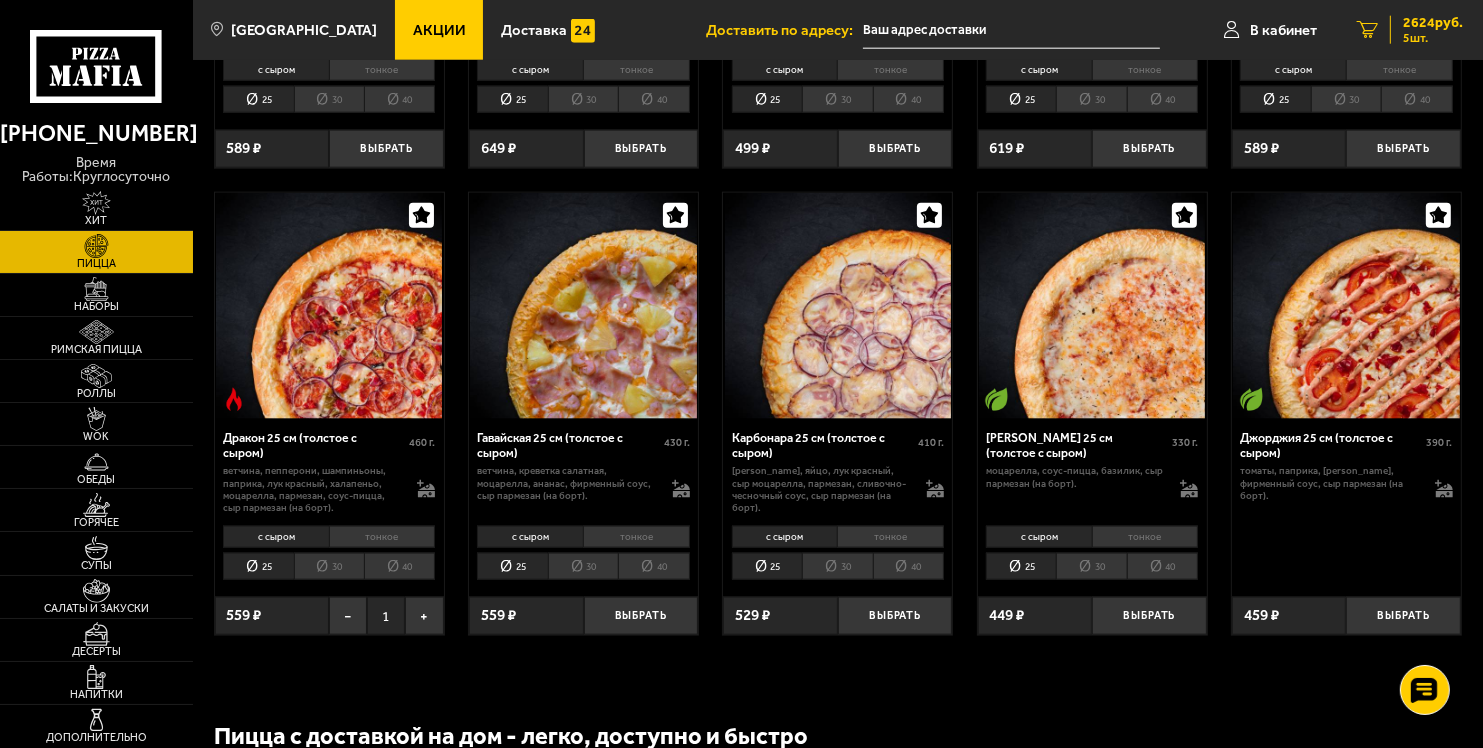 click on "5" at bounding box center (1367, 30) 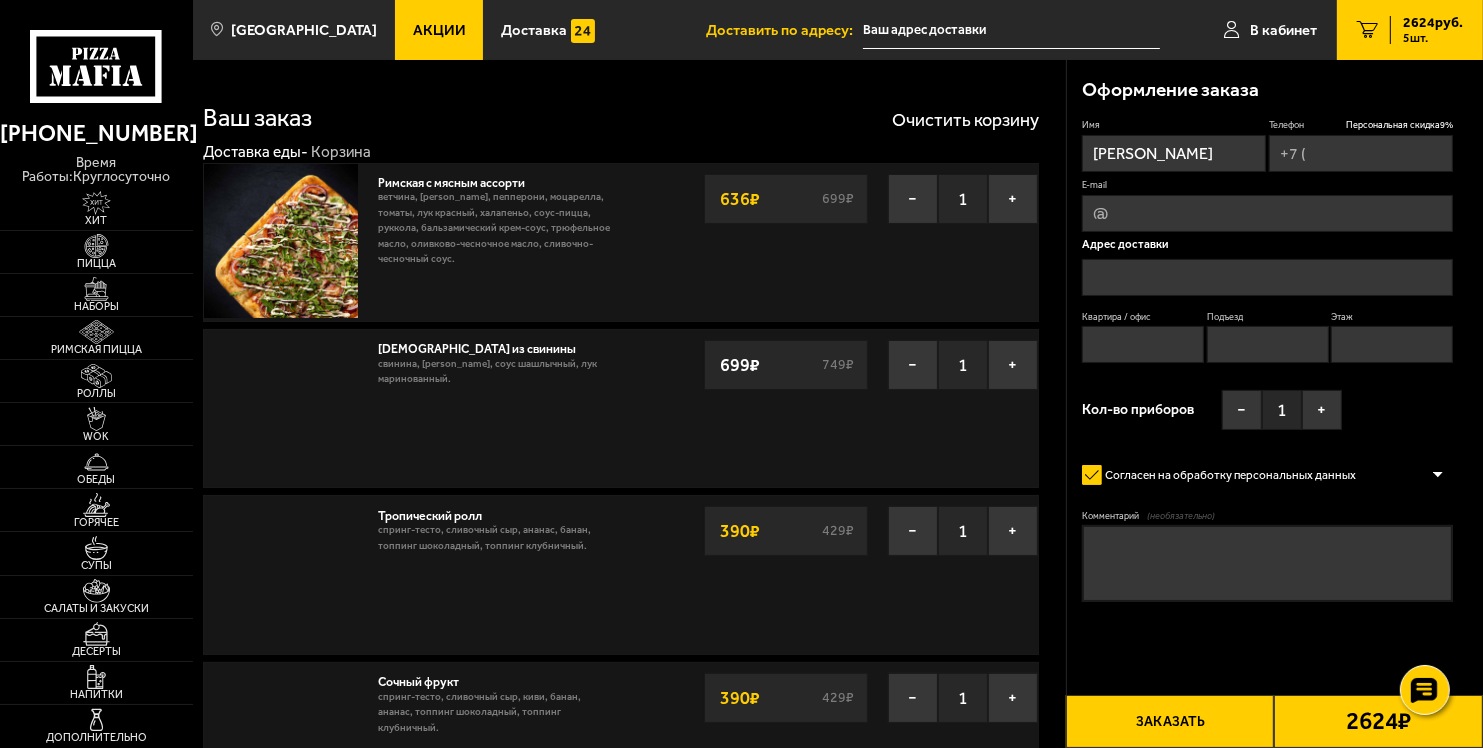 type on "+7 (952) 374-11-10" 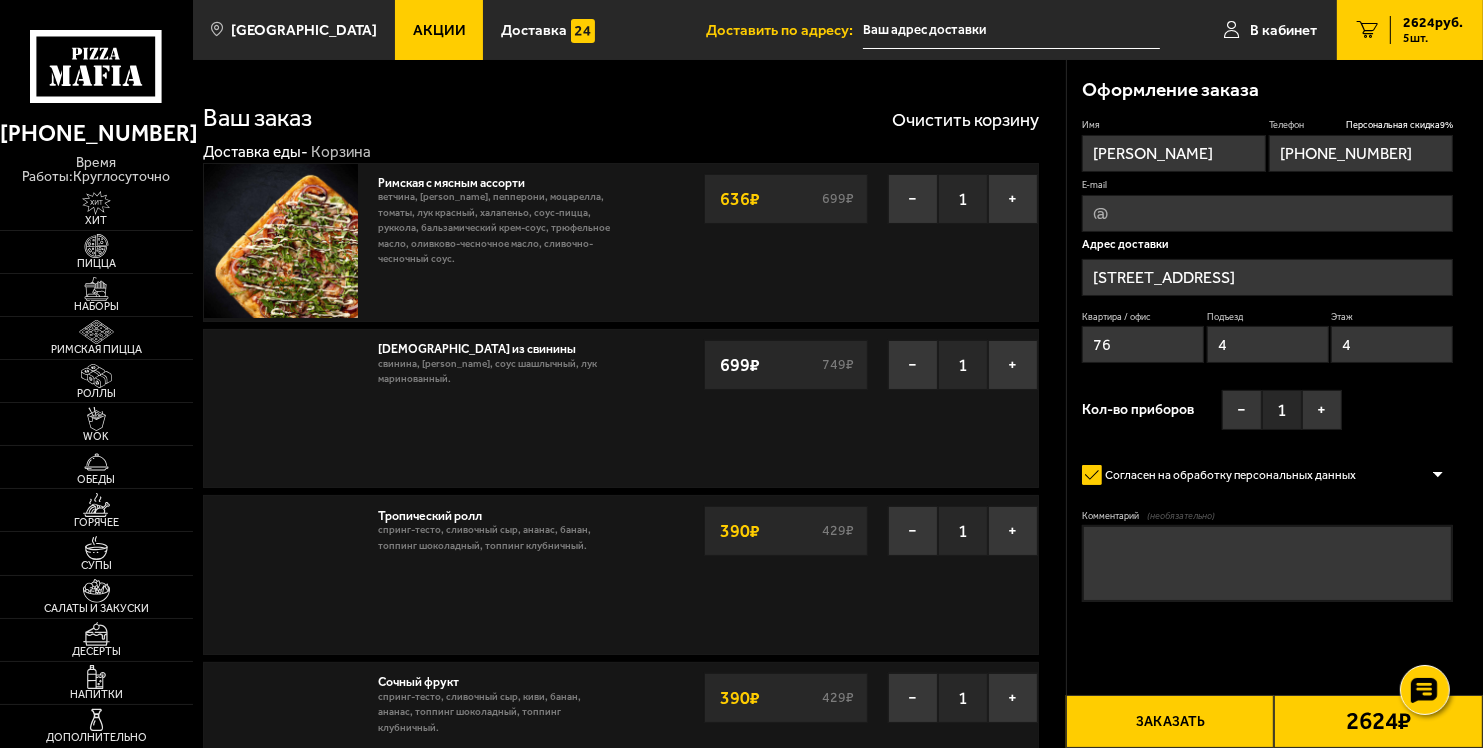 type on "Гражданский проспект, 31к3" 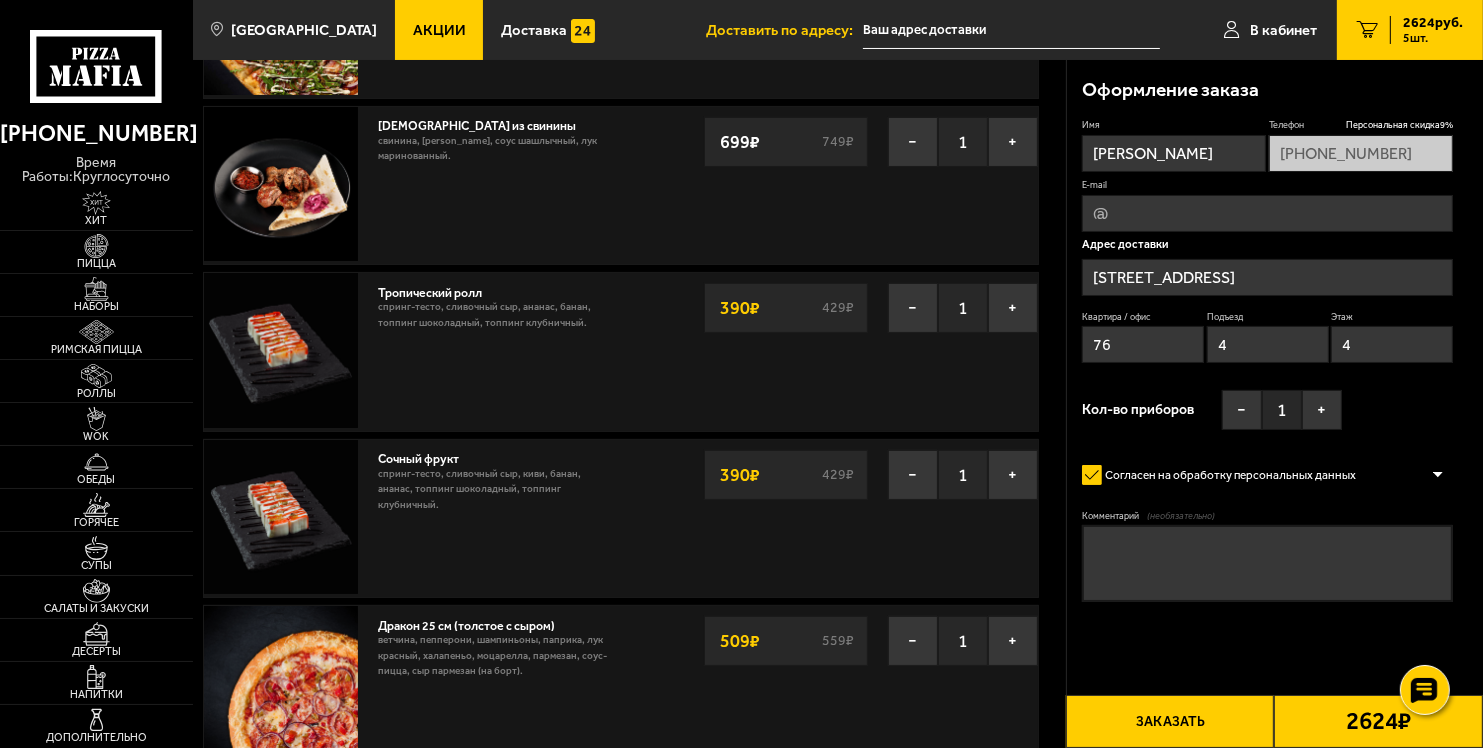scroll, scrollTop: 300, scrollLeft: 0, axis: vertical 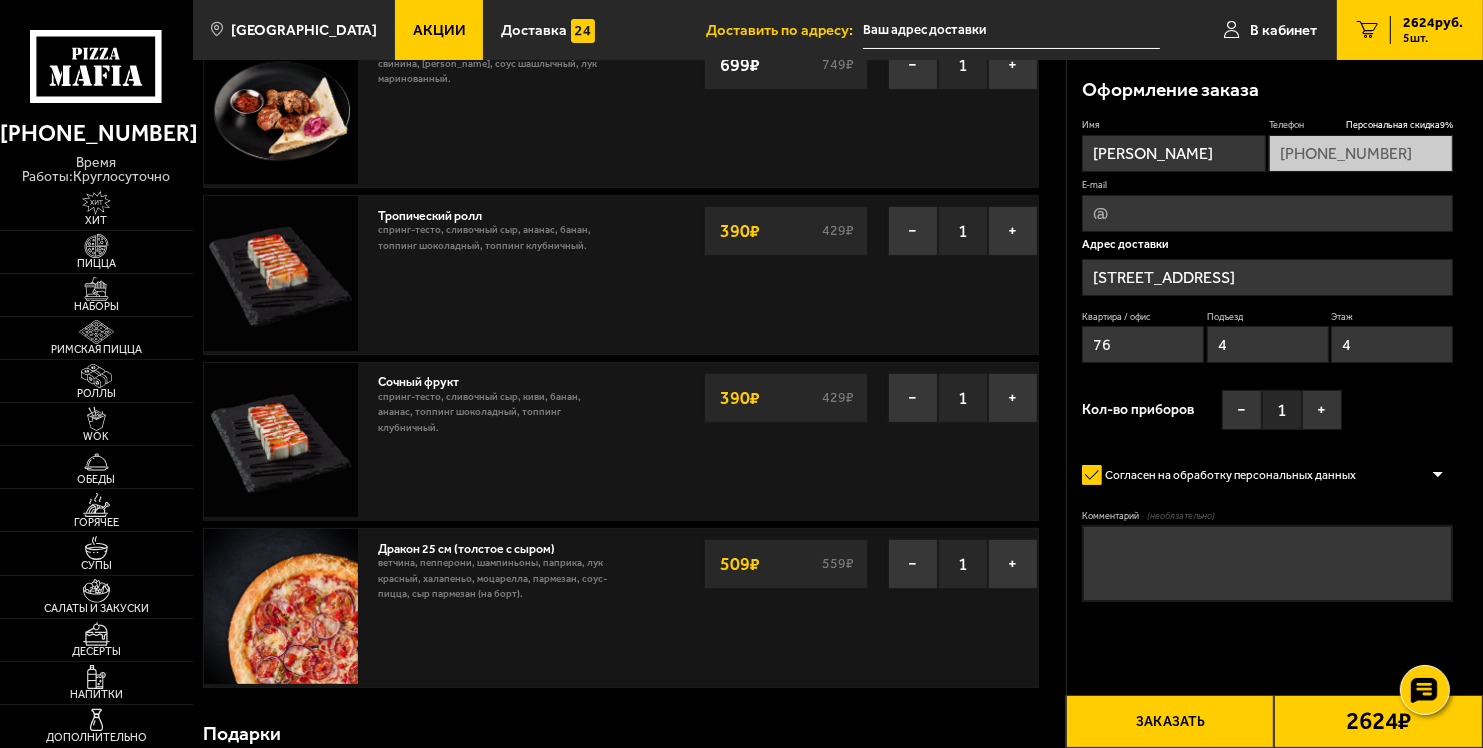 click on "Заказать" at bounding box center (1170, 721) 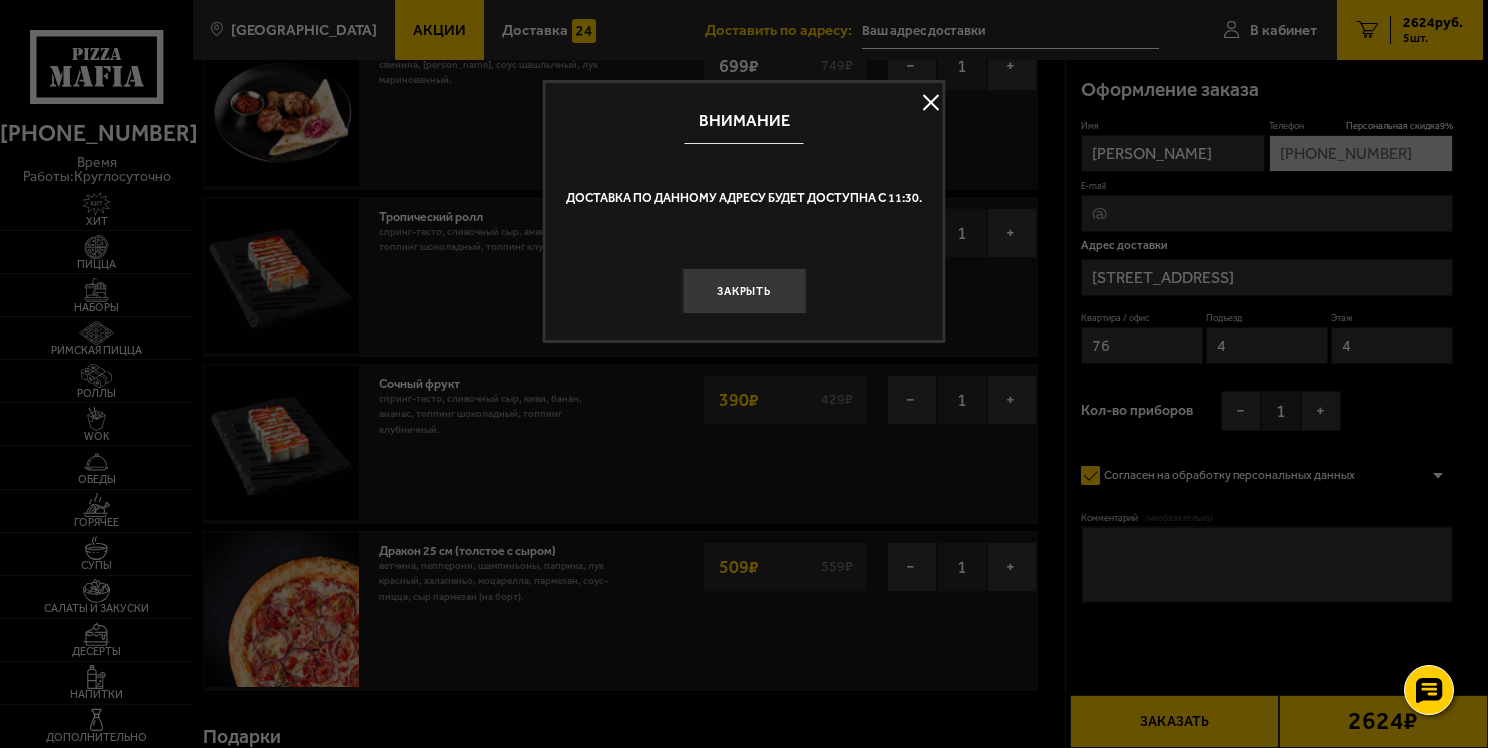 click at bounding box center (931, 102) 